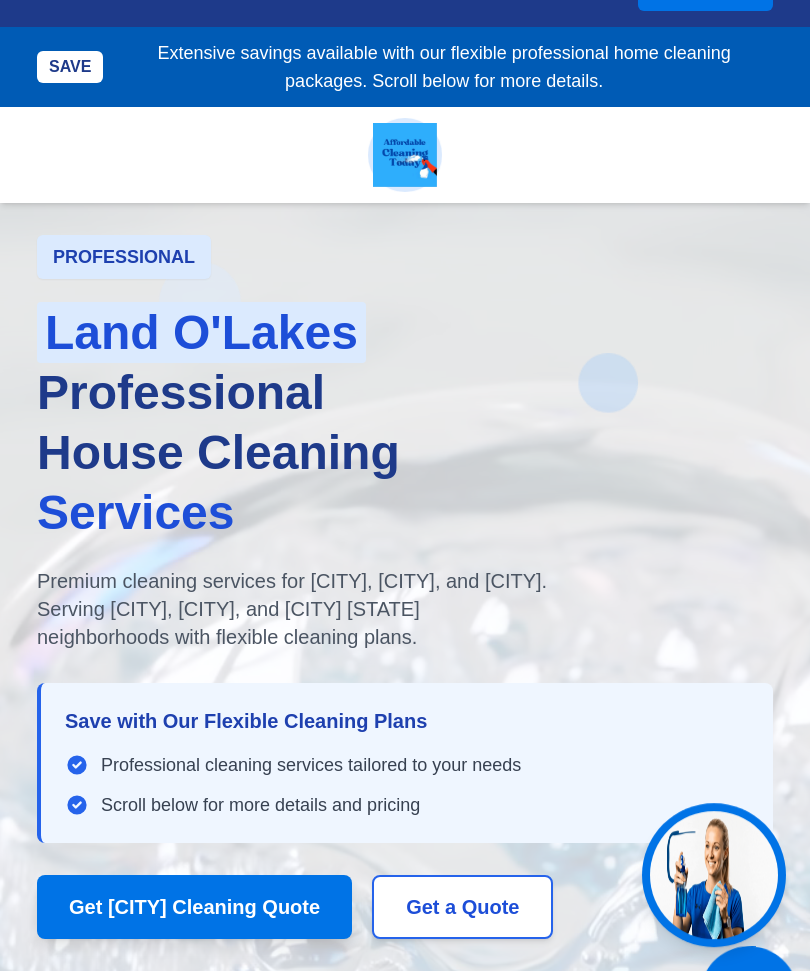 scroll, scrollTop: 111, scrollLeft: 0, axis: vertical 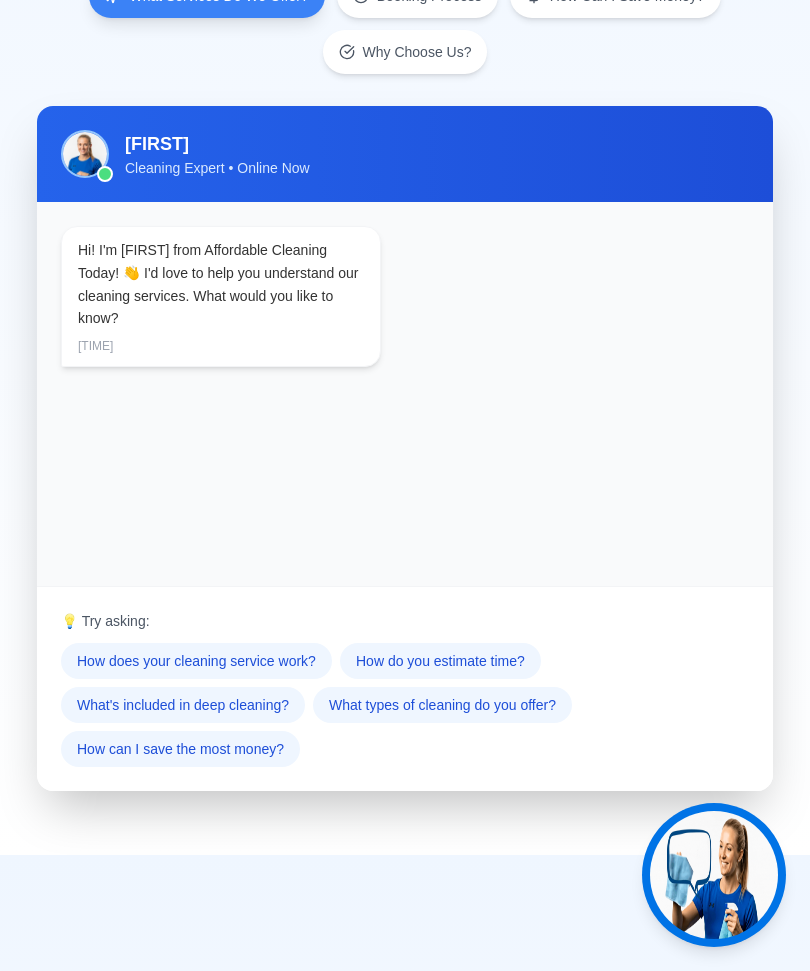 click on "How does your cleaning service work?" at bounding box center (196, 661) 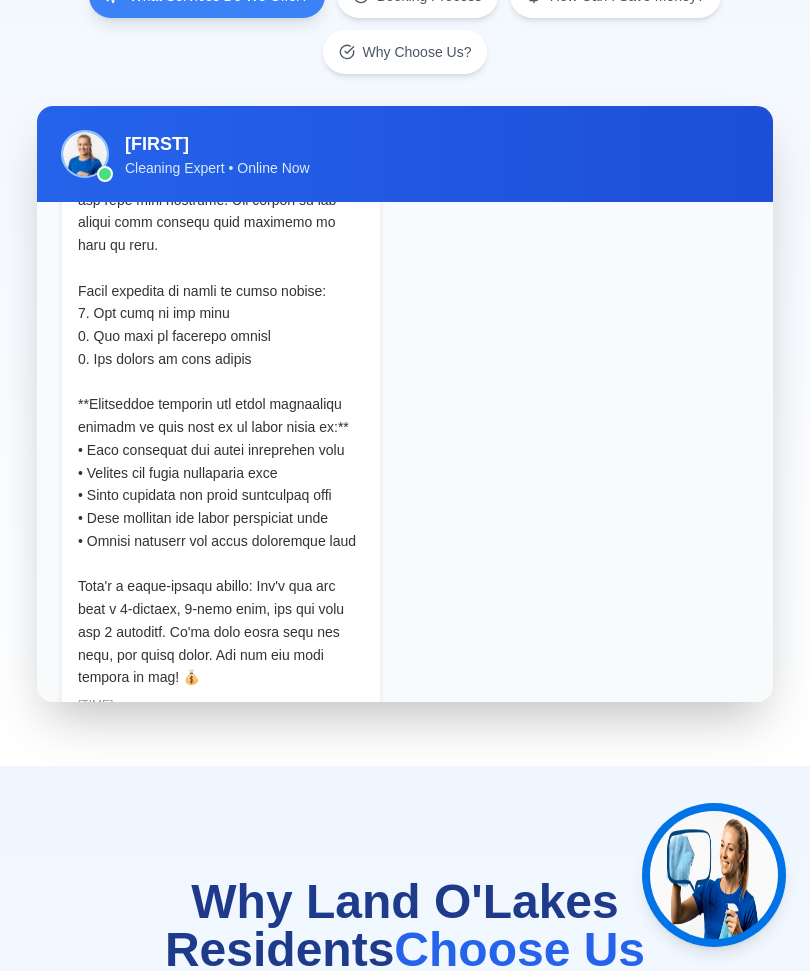 scroll, scrollTop: 712, scrollLeft: 0, axis: vertical 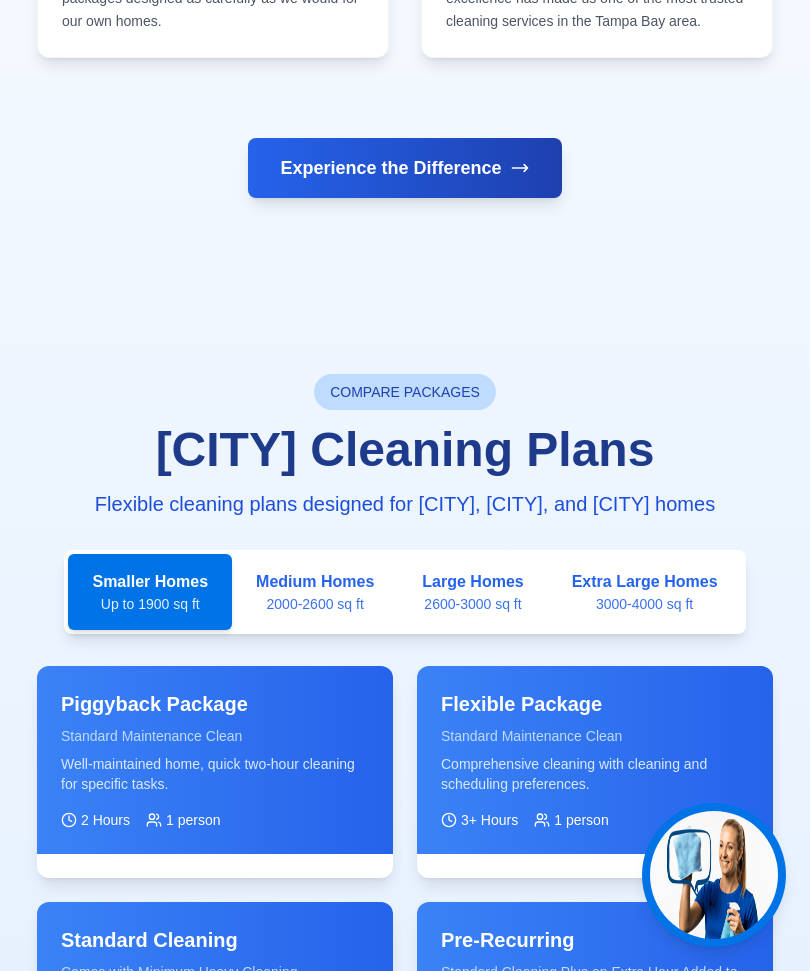click on "Large Homes" at bounding box center (472, 582) 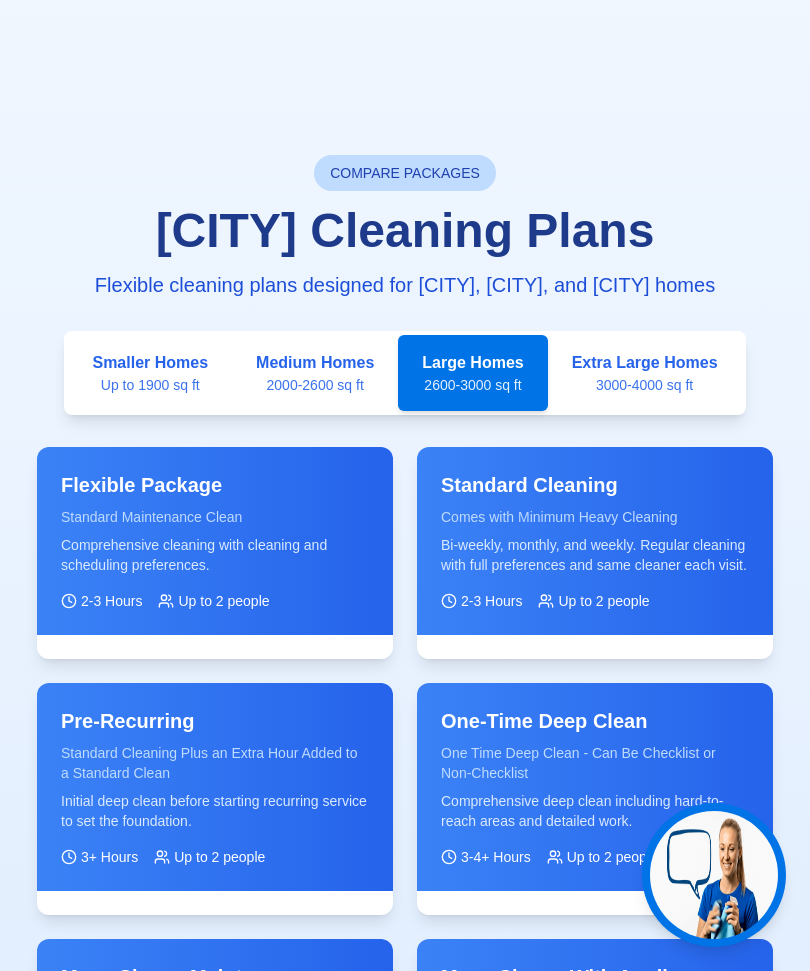 scroll, scrollTop: 4635, scrollLeft: 0, axis: vertical 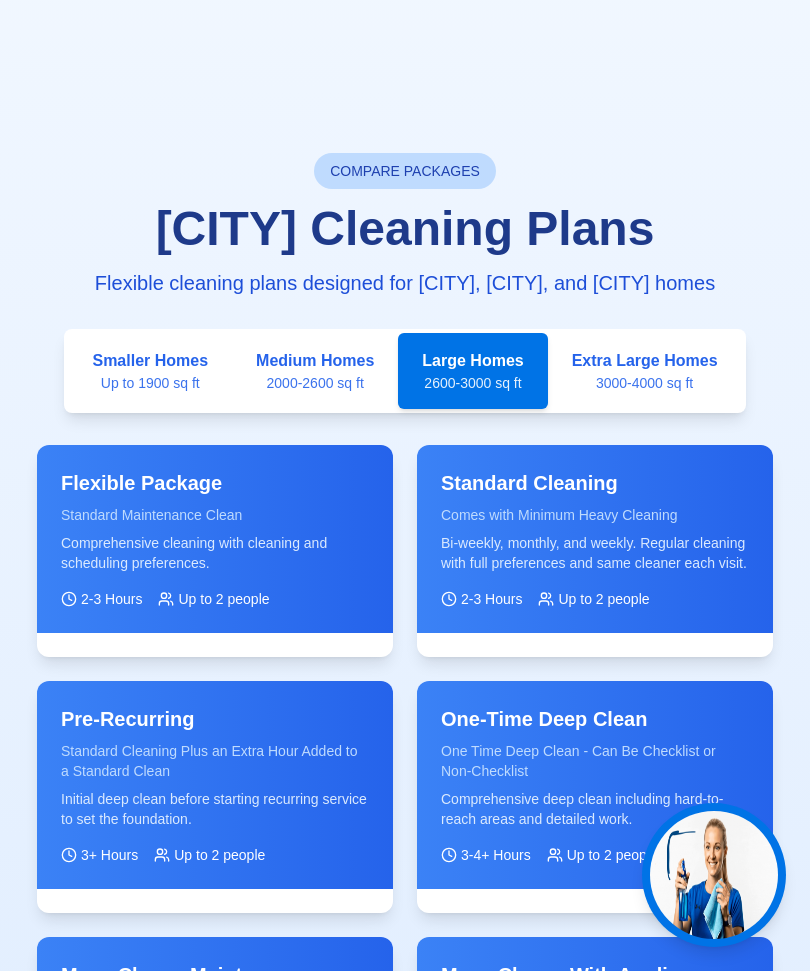 click on "Standard Cleaning Plus an Extra Hour Added to a Standard Clean" at bounding box center [215, 761] 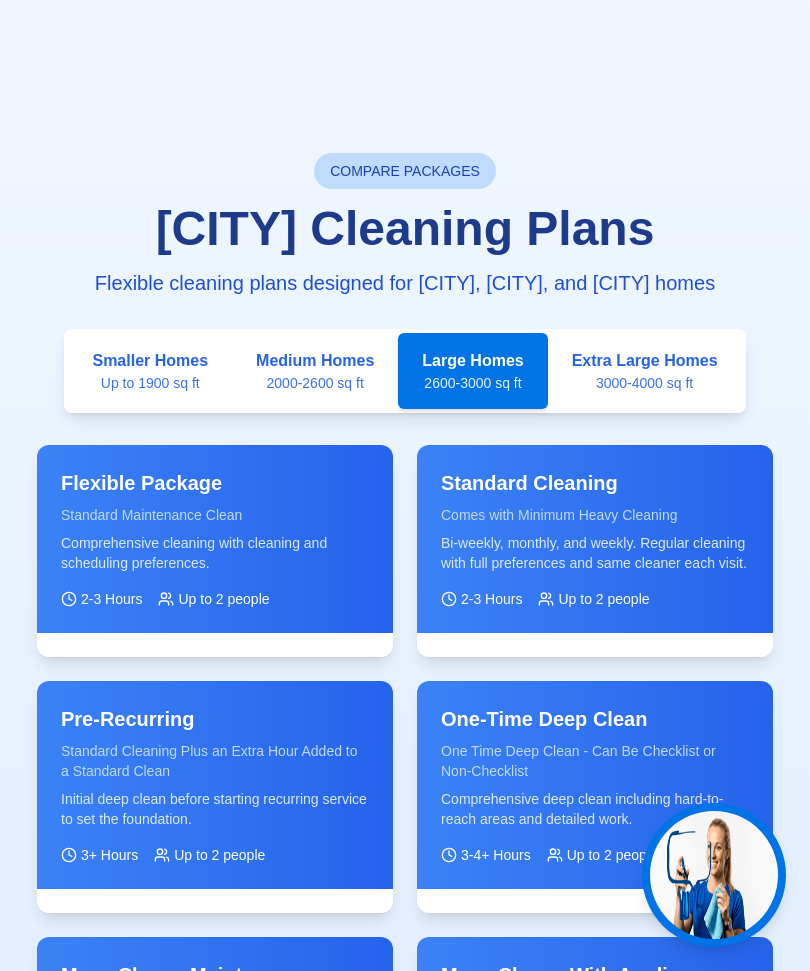 click on "Pre-Recurring" at bounding box center (215, 719) 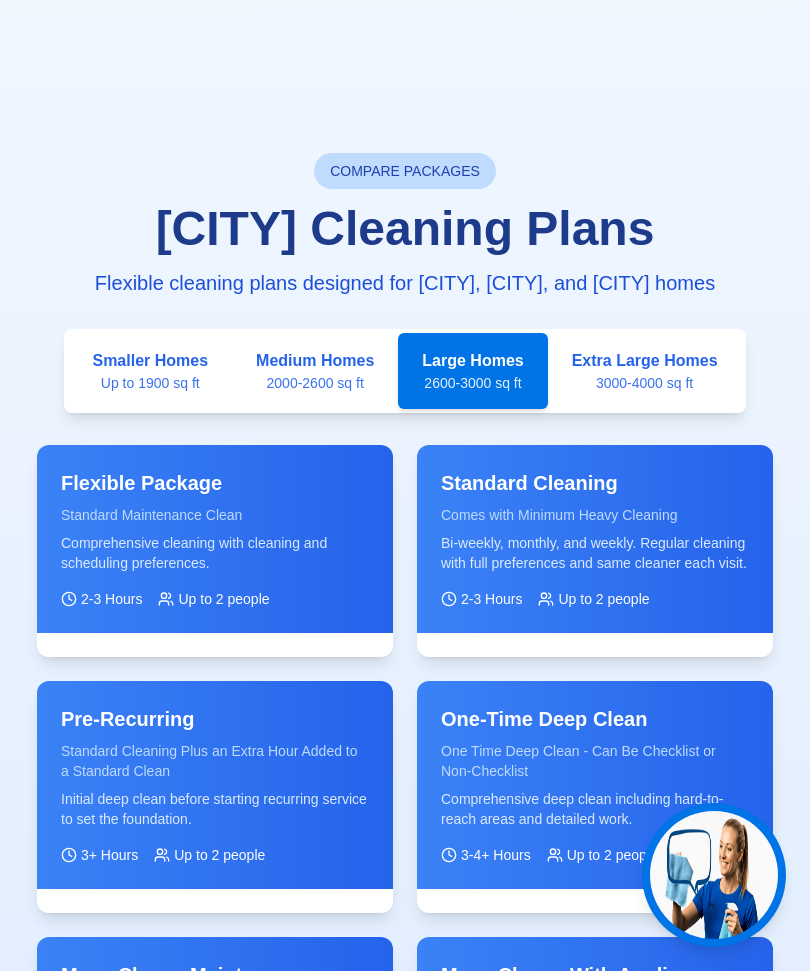 click on "Pre-Recurring Standard Cleaning Plus an Extra Hour Added to a Standard Clean Initial deep clean before starting recurring service to set the foundation. 3+ Hours Up to 2 people" at bounding box center (215, 785) 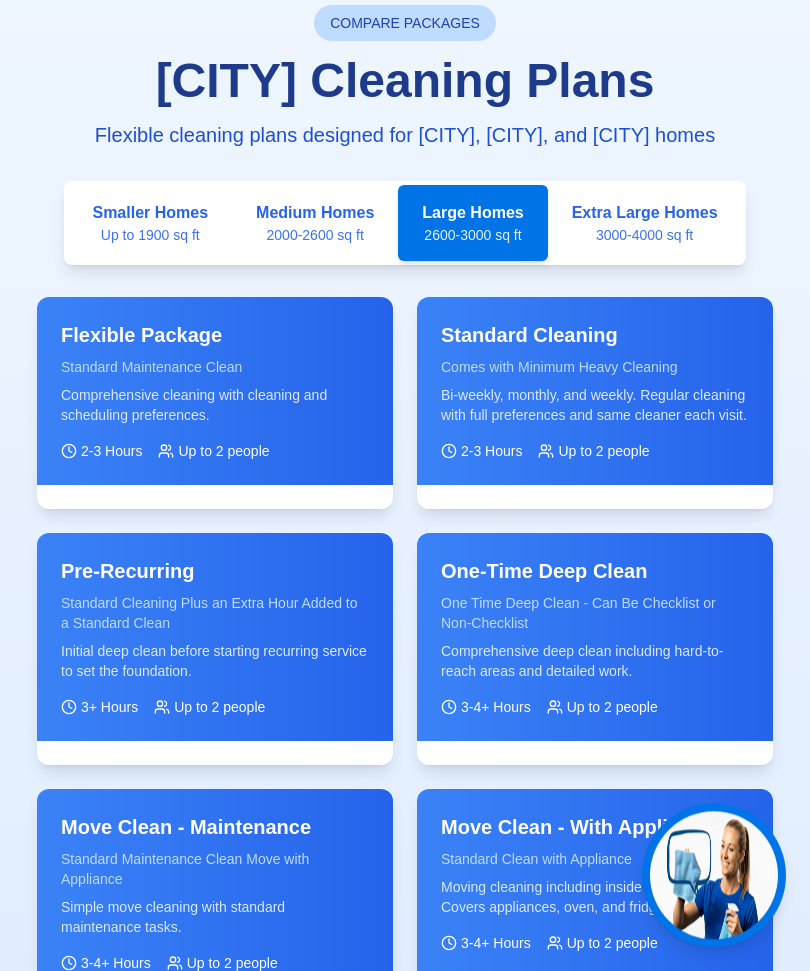 scroll, scrollTop: 4782, scrollLeft: 0, axis: vertical 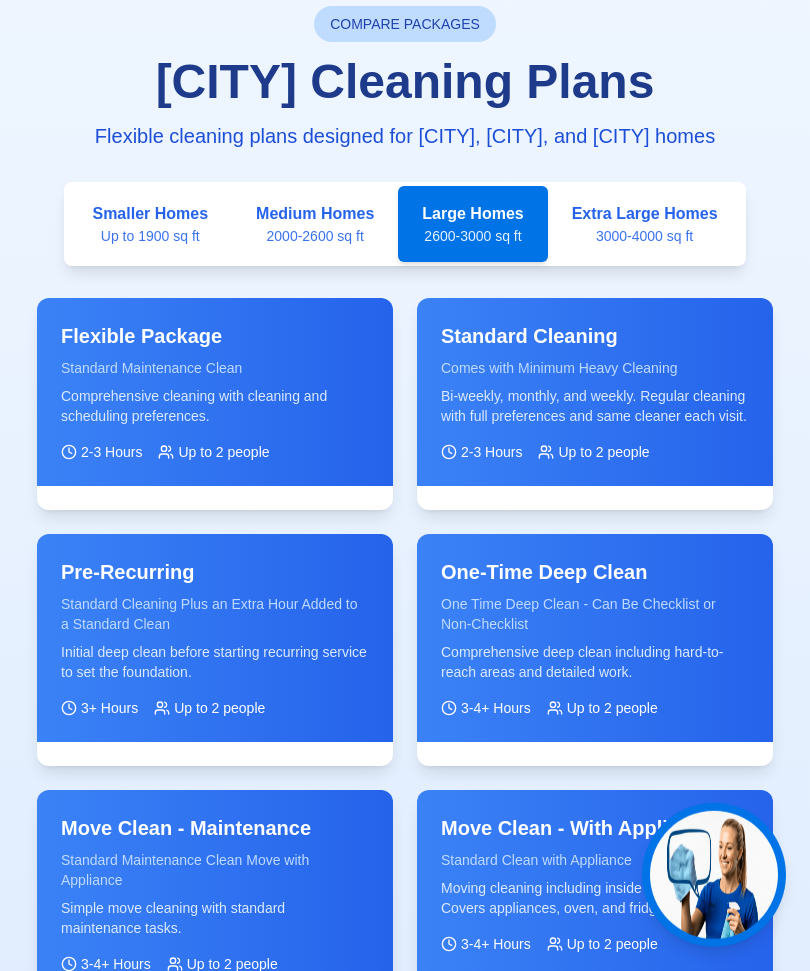 click on "One-Time Deep Clean One Time Deep Clean - Can Be Checklist or Non-Checklist Comprehensive deep clean including hard-to-reach areas and detailed work. [HOURS]+ Hours Up to [NUMBER] people" at bounding box center [595, 638] 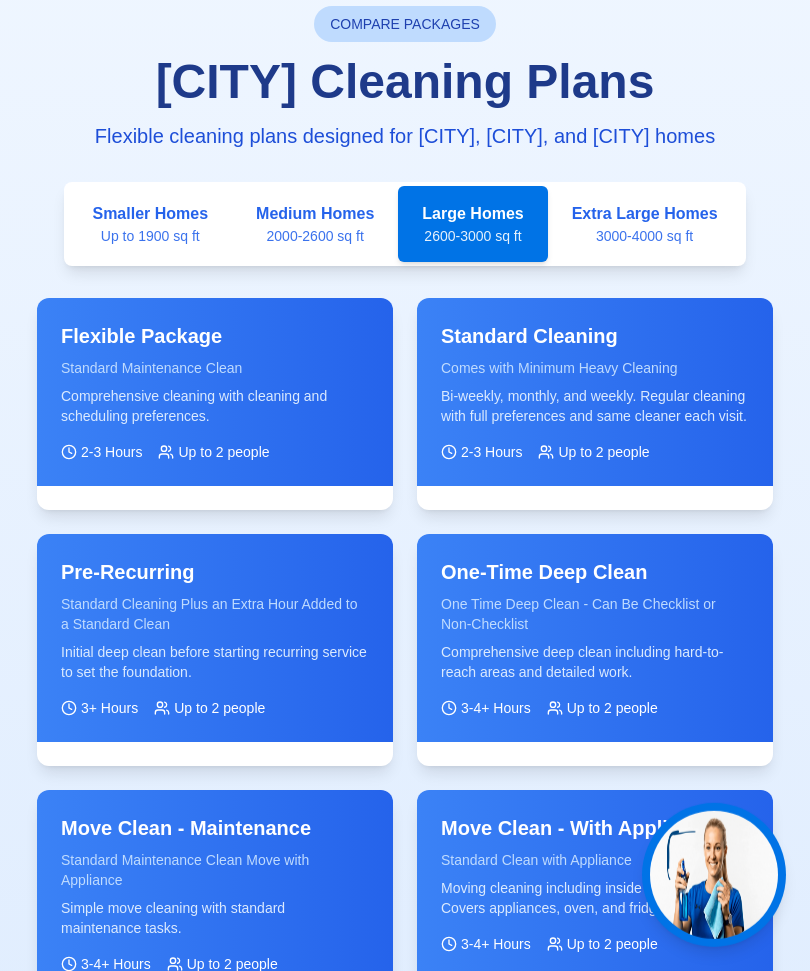 click on "Up to 2 people" at bounding box center (612, 708) 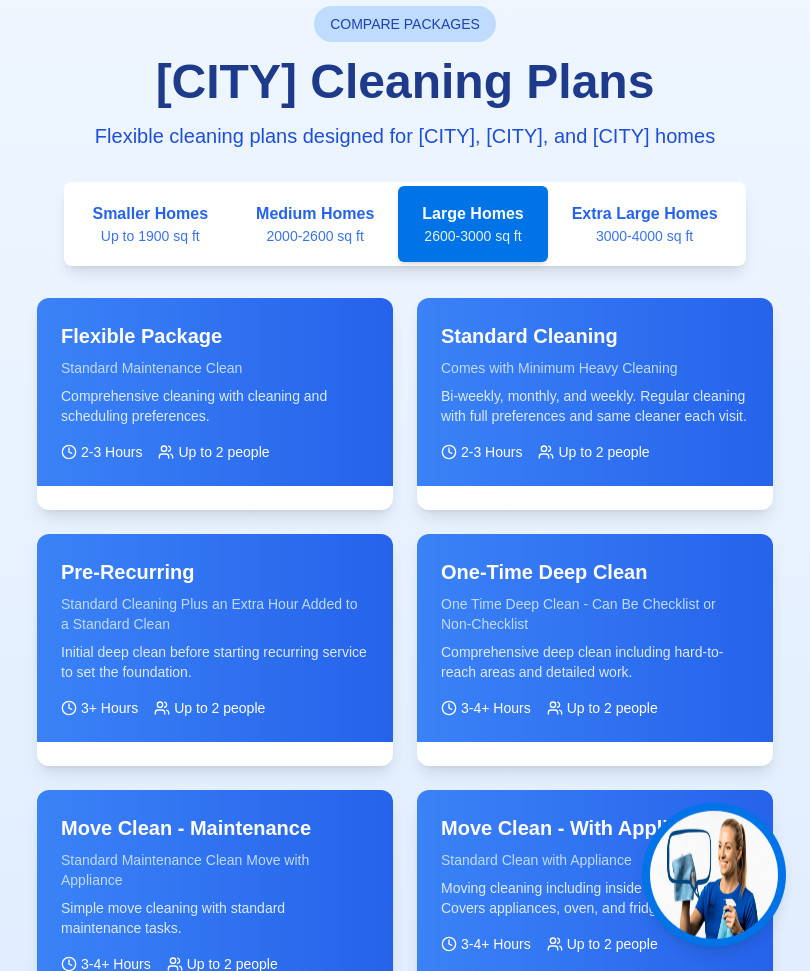 click on "Up to 2 people" at bounding box center [612, 708] 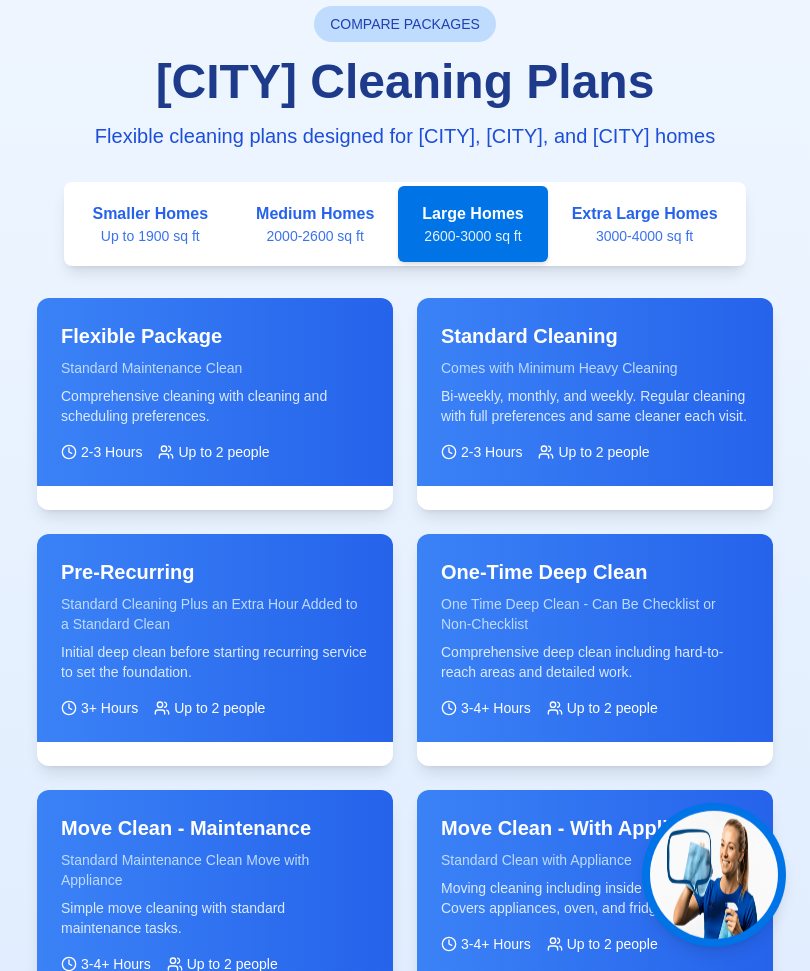 click on "Up to 2 people" at bounding box center (612, 708) 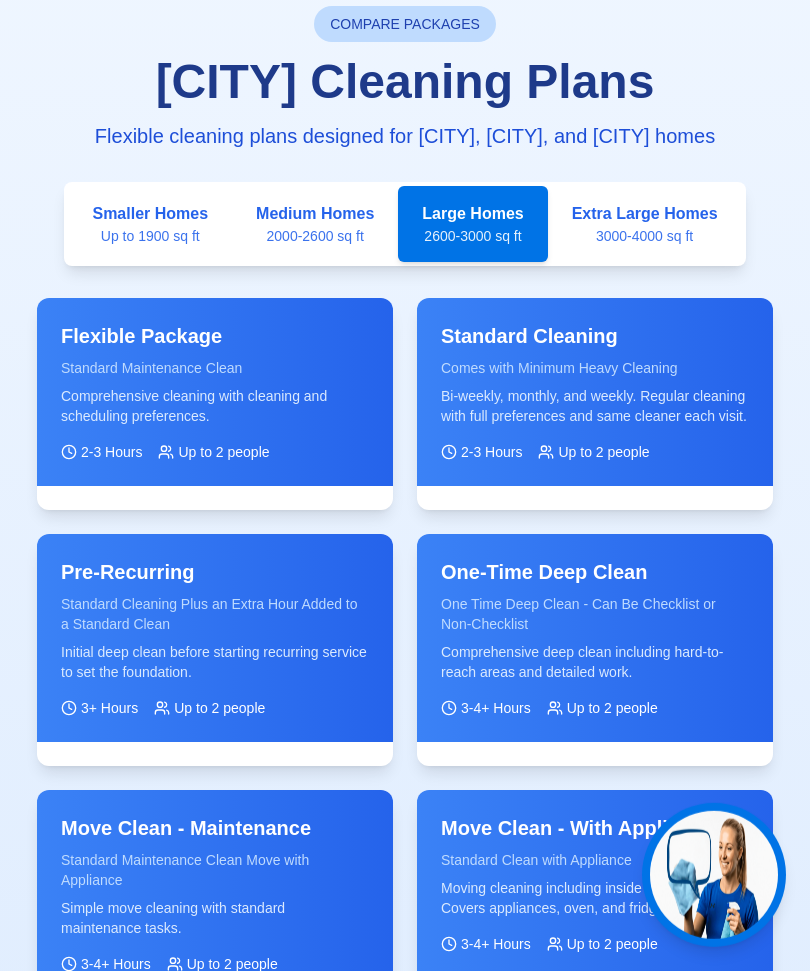 click on "One Time Deep Clean - Can Be Checklist or Non-Checklist" at bounding box center (595, 614) 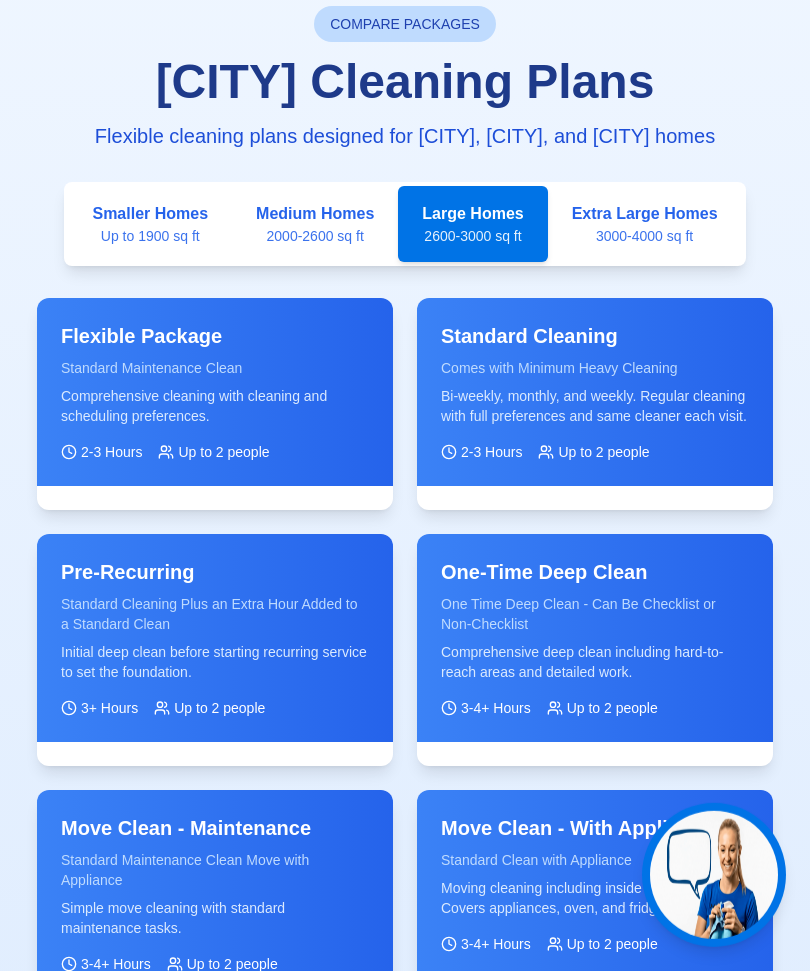 scroll, scrollTop: 4782, scrollLeft: 0, axis: vertical 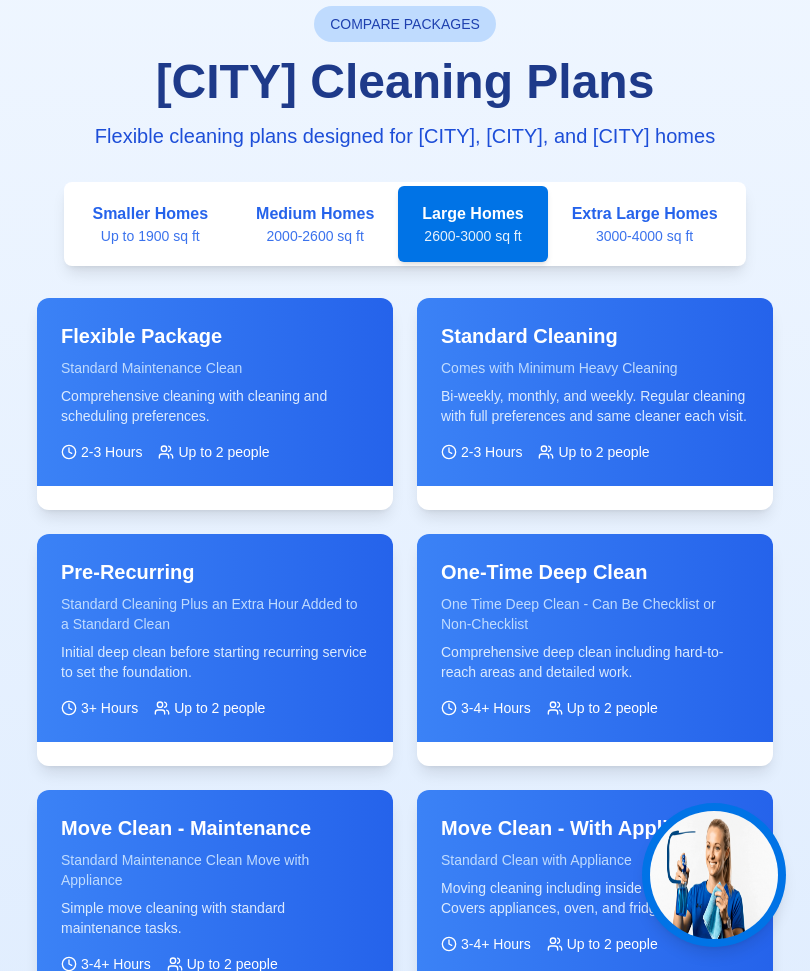 click on "One Time Deep Clean - Can Be Checklist or Non-Checklist" at bounding box center [595, 614] 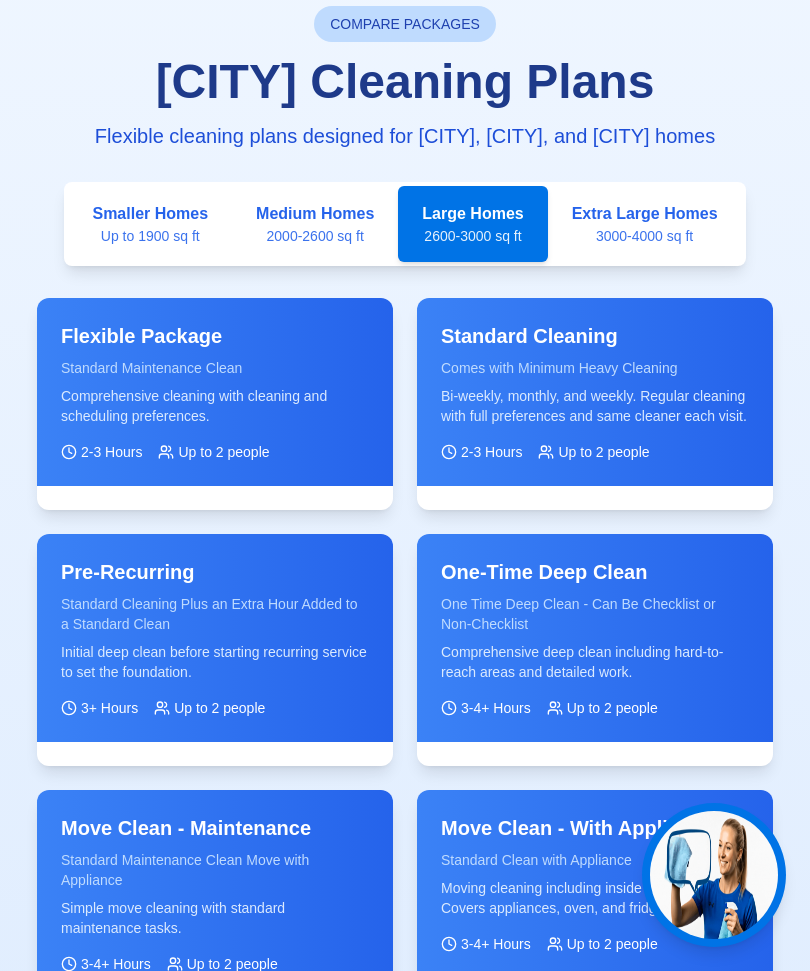 click on "One-Time Deep Clean One Time Deep Clean - Can Be Checklist or Non-Checklist Comprehensive deep clean including hard-to-reach areas and detailed work. [HOURS]+ Hours Up to [NUMBER] people" at bounding box center (595, 638) 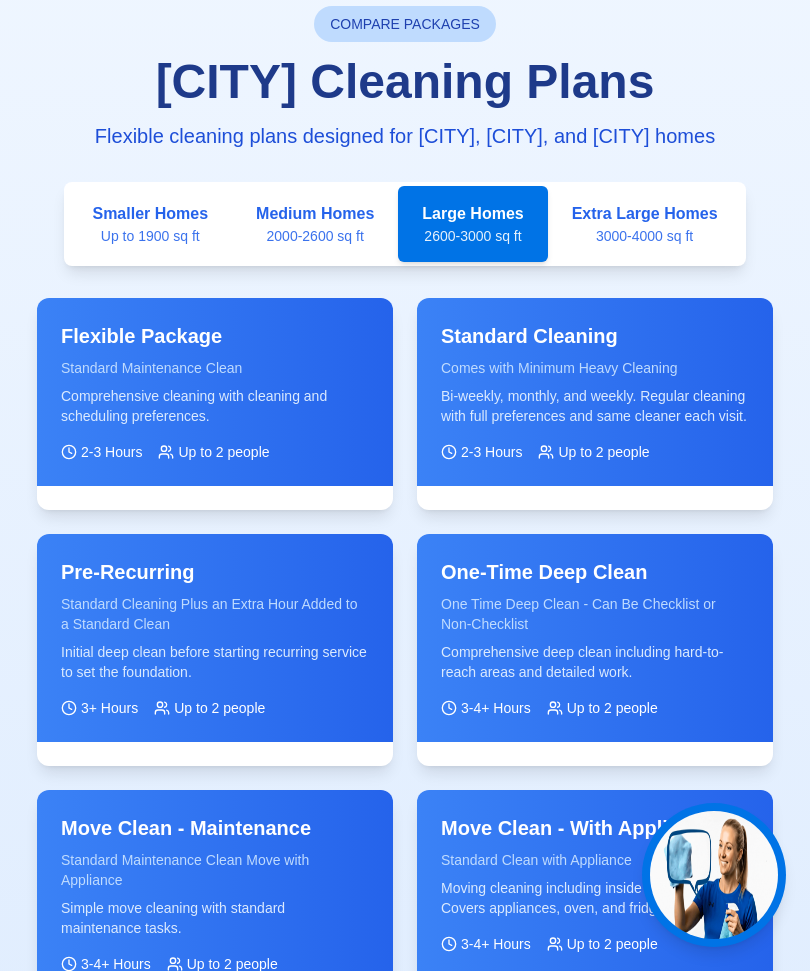 click on "One-Time Deep Clean One Time Deep Clean - Can Be Checklist or Non-Checklist Comprehensive deep clean including hard-to-reach areas and detailed work. [HOURS]+ Hours Up to [NUMBER] people" at bounding box center (595, 638) 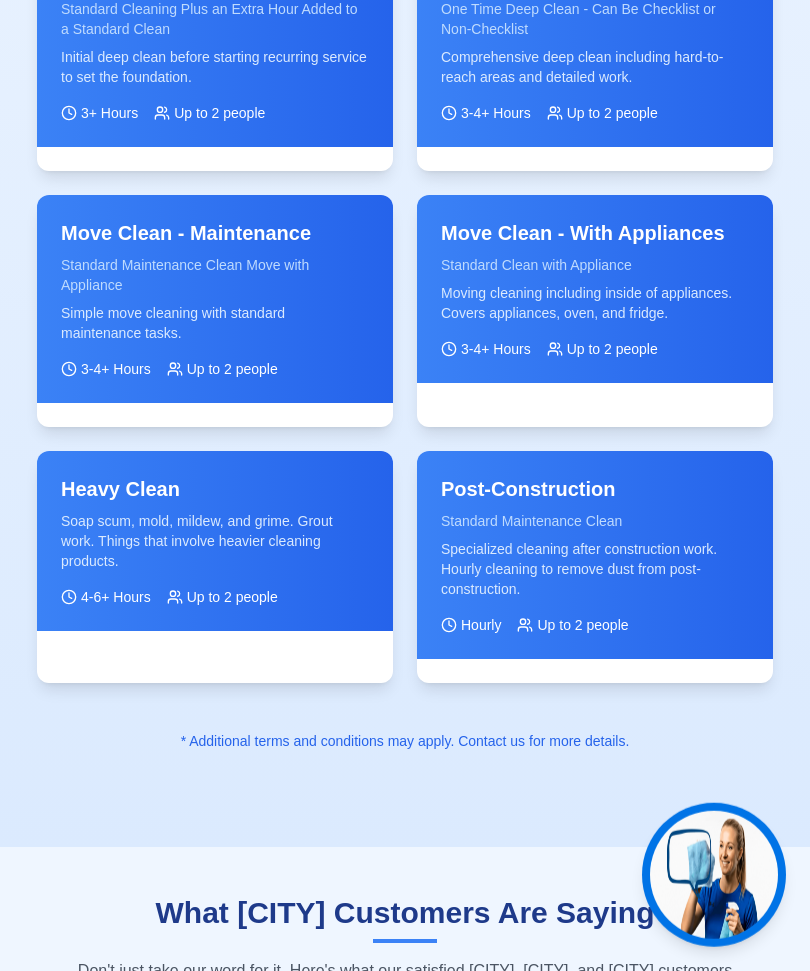 scroll, scrollTop: 5378, scrollLeft: 0, axis: vertical 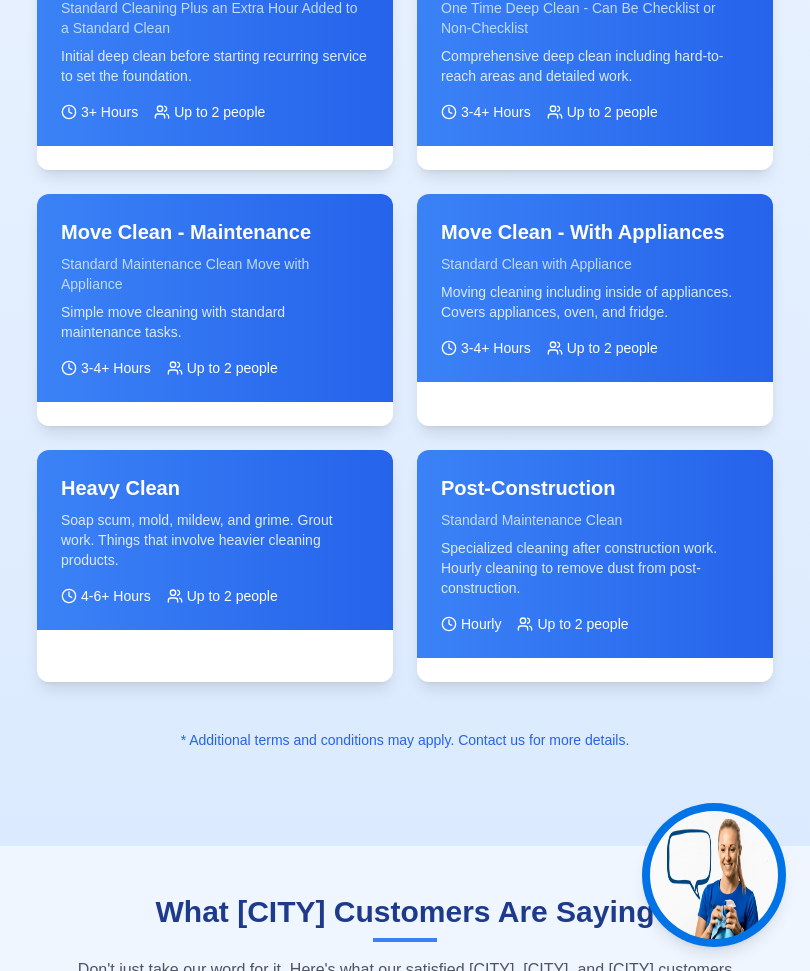 click on "Specialized cleaning after construction work. Hourly cleaning to remove dust from post-construction." at bounding box center [595, 568] 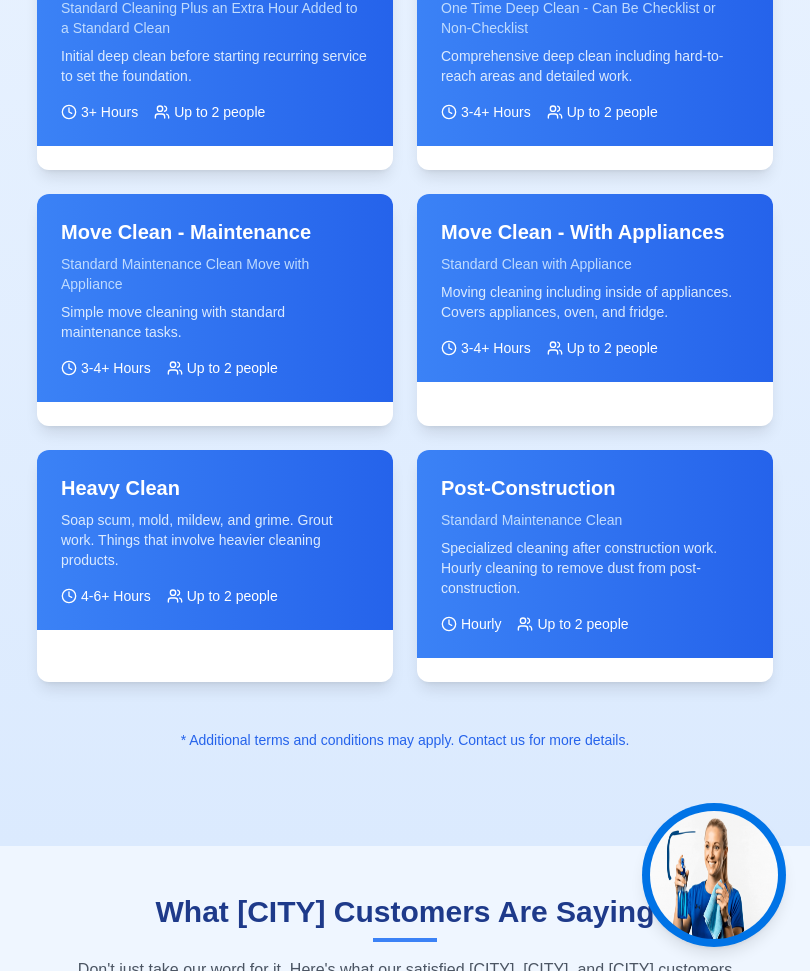 click on "Specialized cleaning after construction work. Hourly cleaning to remove dust from post-construction." at bounding box center [595, 568] 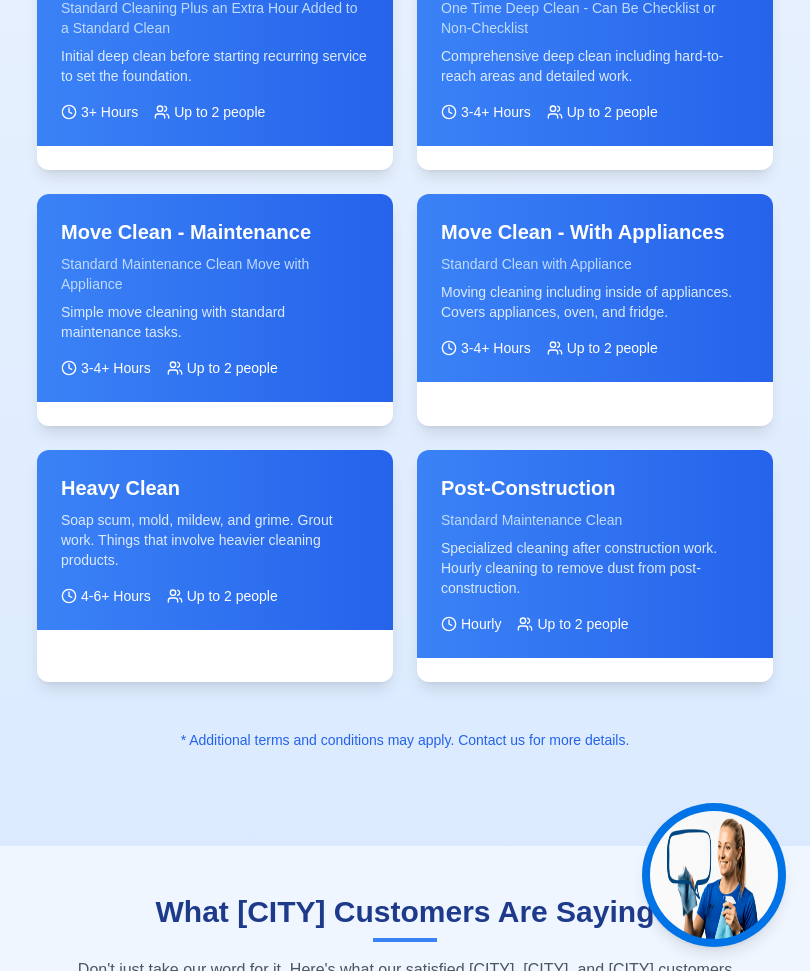 click on "Specialized cleaning after construction work. Hourly cleaning to remove dust from post-construction." at bounding box center (595, 568) 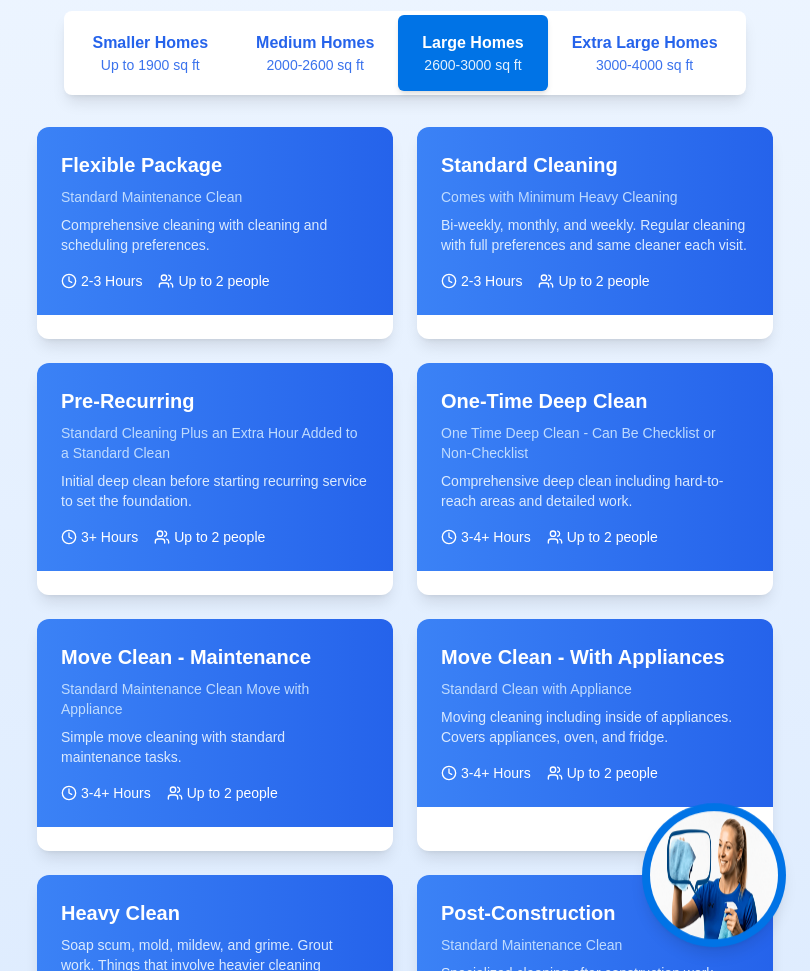 scroll, scrollTop: 4953, scrollLeft: 0, axis: vertical 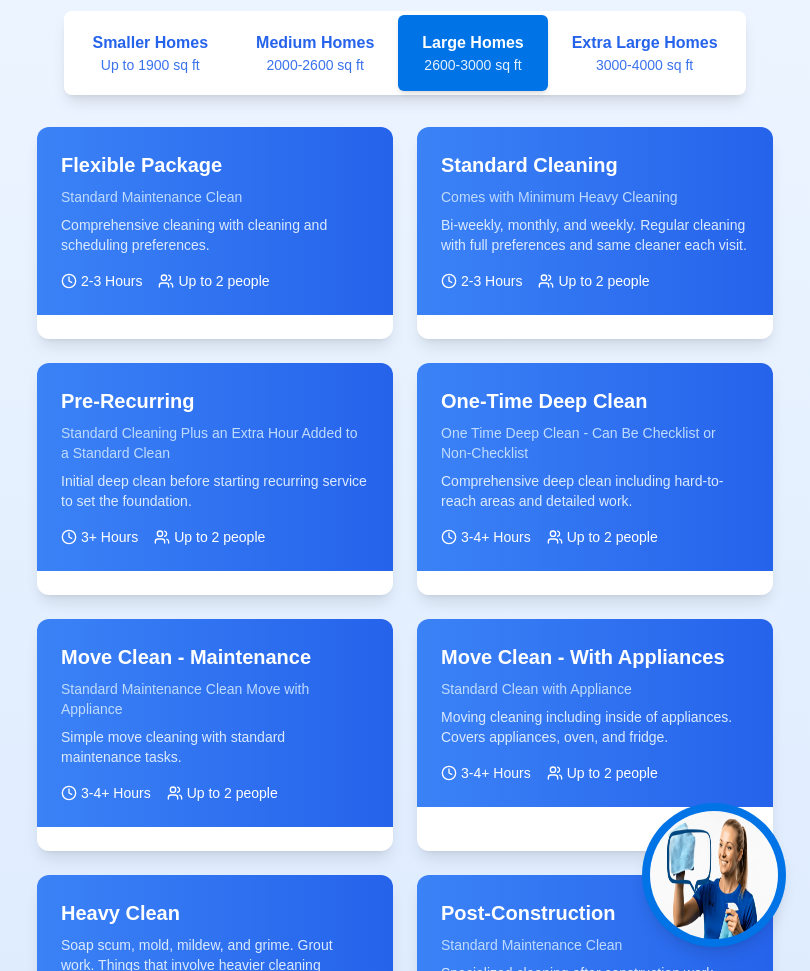 click on "Up to 2 people" at bounding box center [593, 281] 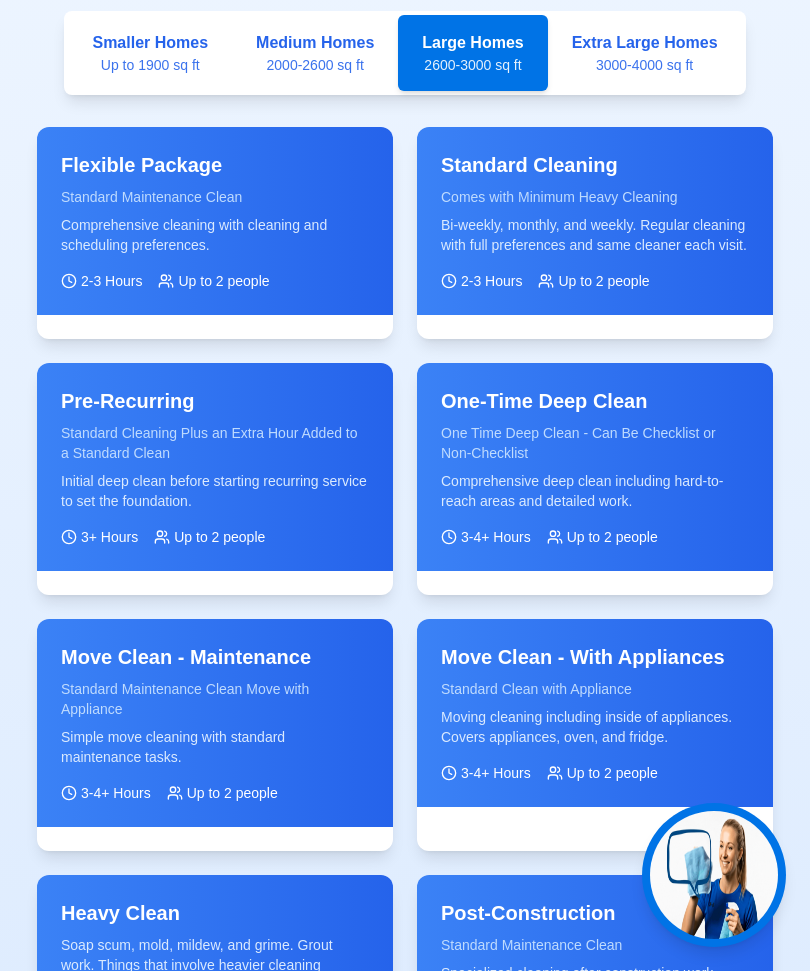 click on "Up to 2 people" at bounding box center (593, 281) 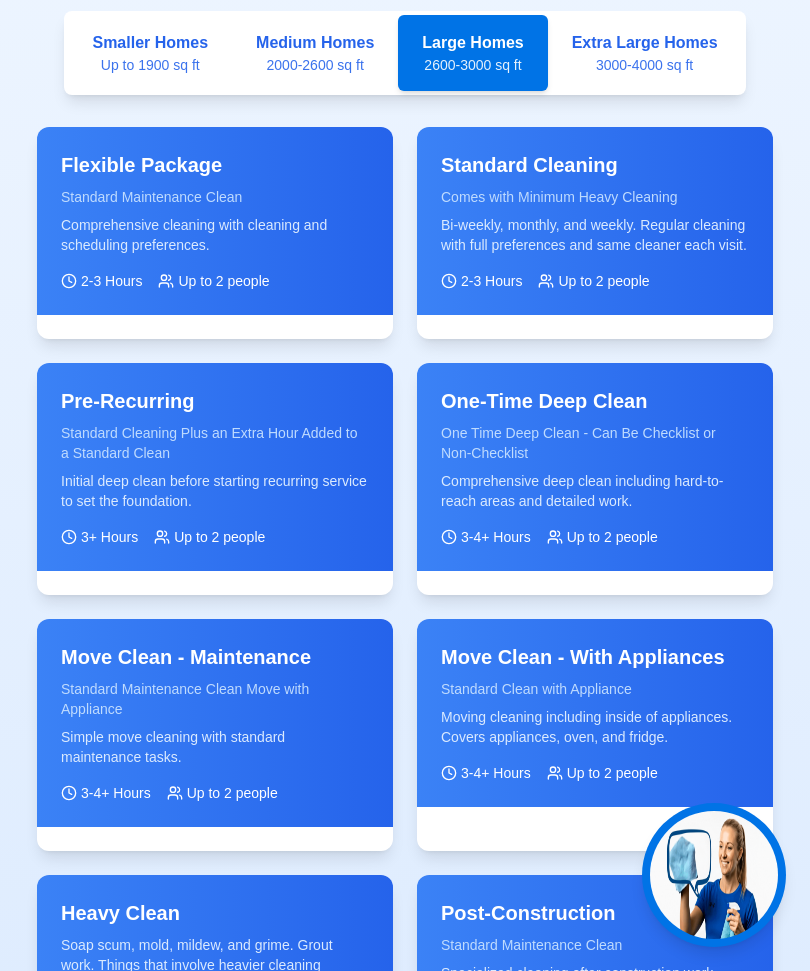 click on "Up to 2 people" at bounding box center [603, 281] 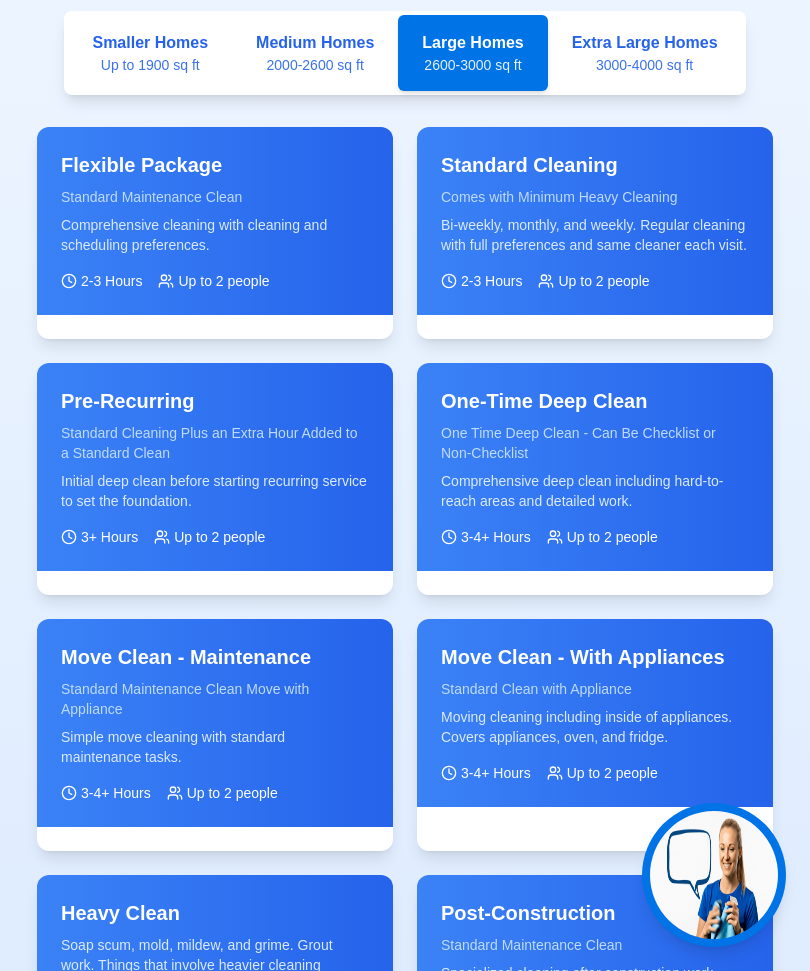 click on "Up to 2 people" at bounding box center [603, 281] 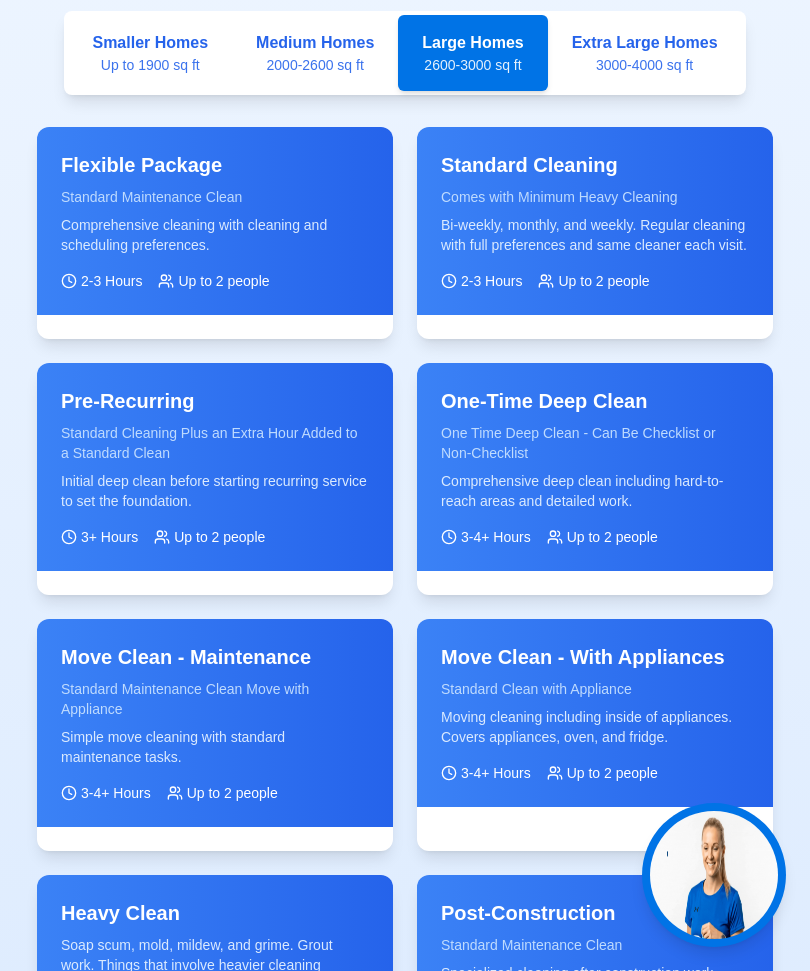 click on "Up to 2 people" at bounding box center (603, 281) 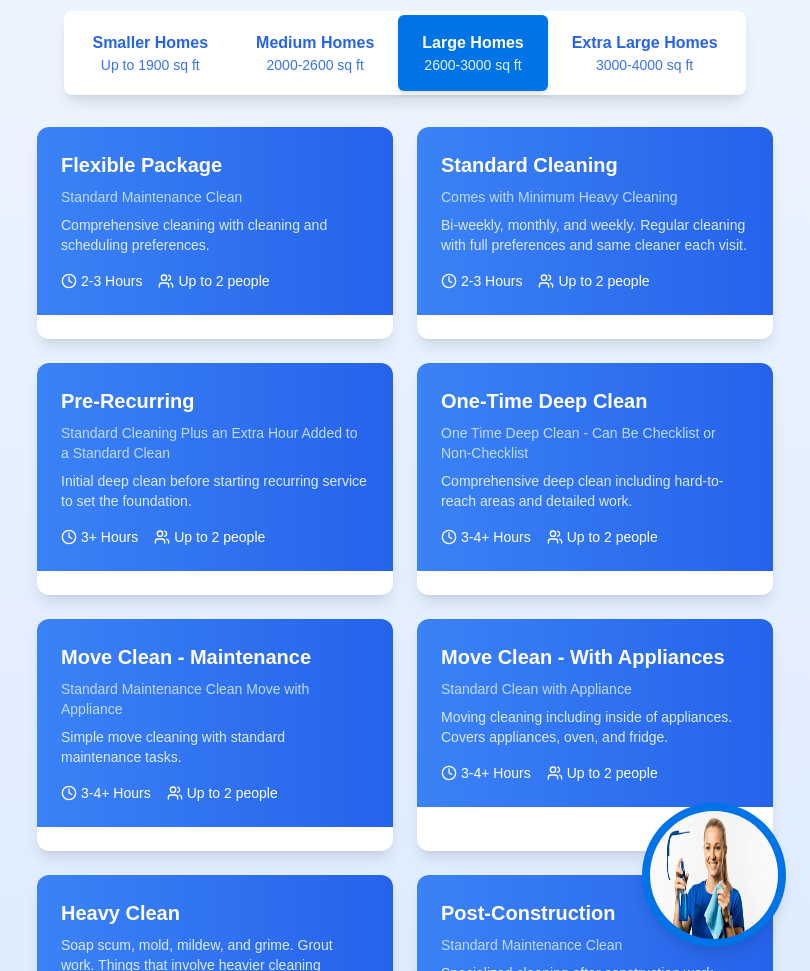 click on "Up to 2 people" at bounding box center [603, 281] 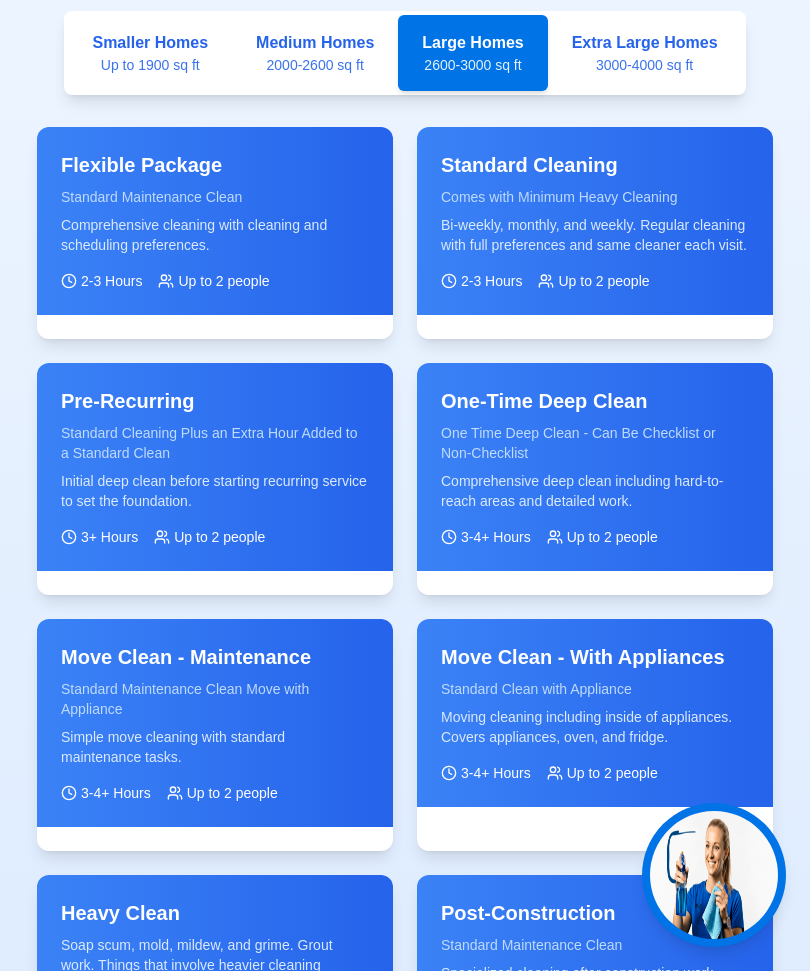 click on "Up to 2 people" at bounding box center [603, 281] 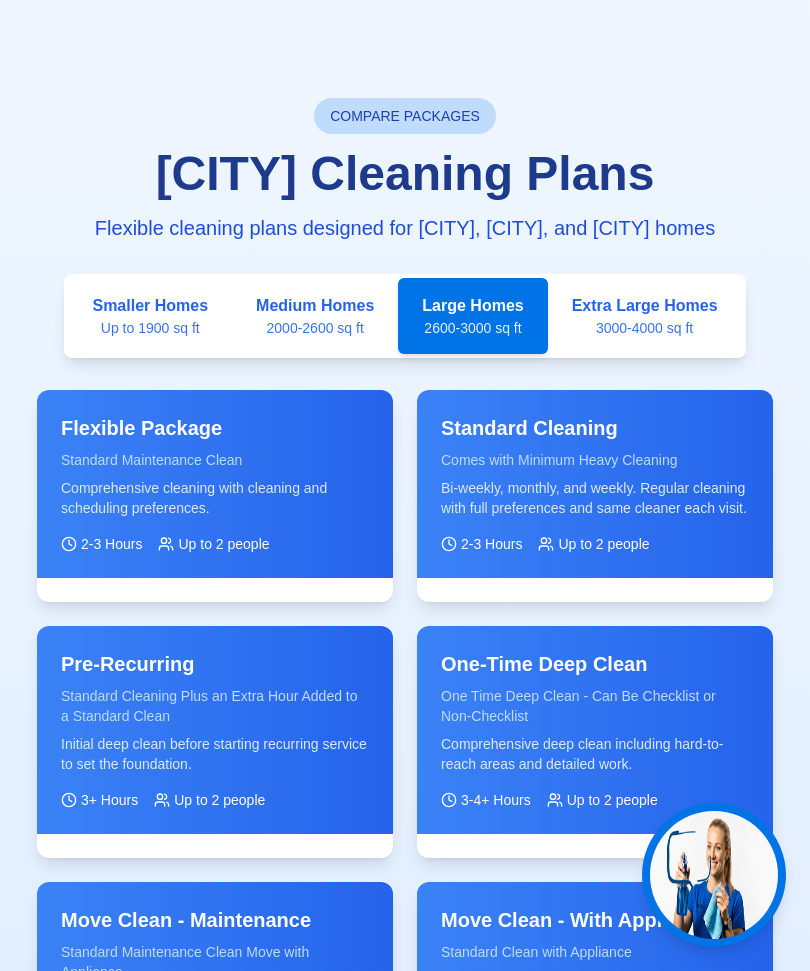 scroll, scrollTop: 4691, scrollLeft: 0, axis: vertical 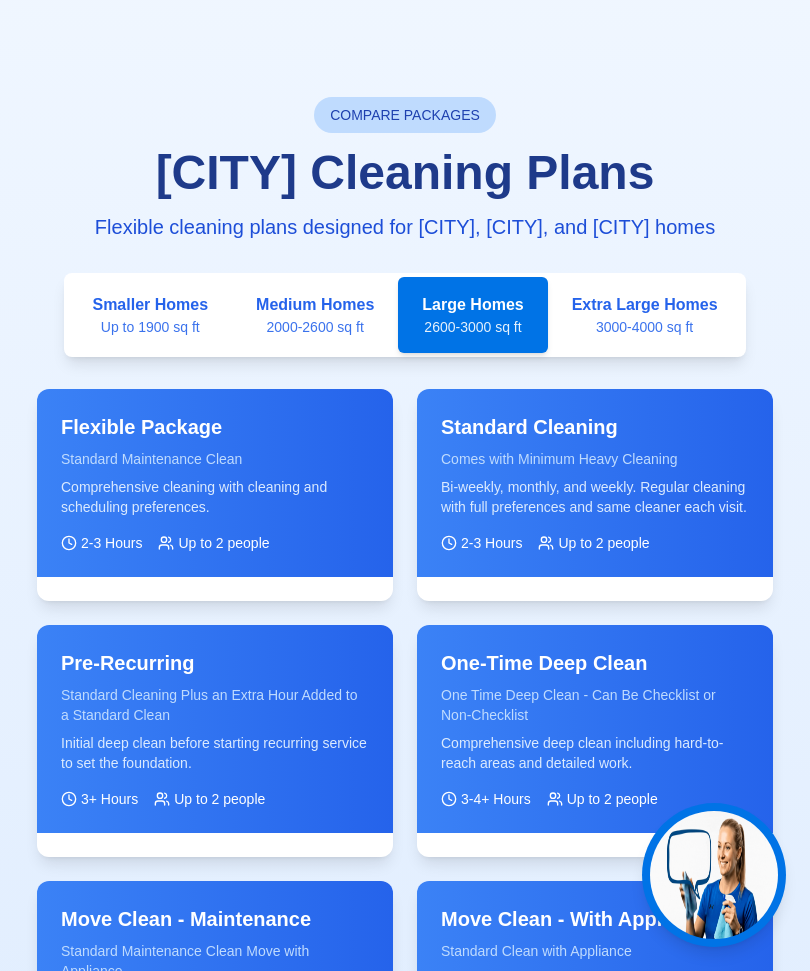 click on "COMPARE PACKAGES" at bounding box center [405, 115] 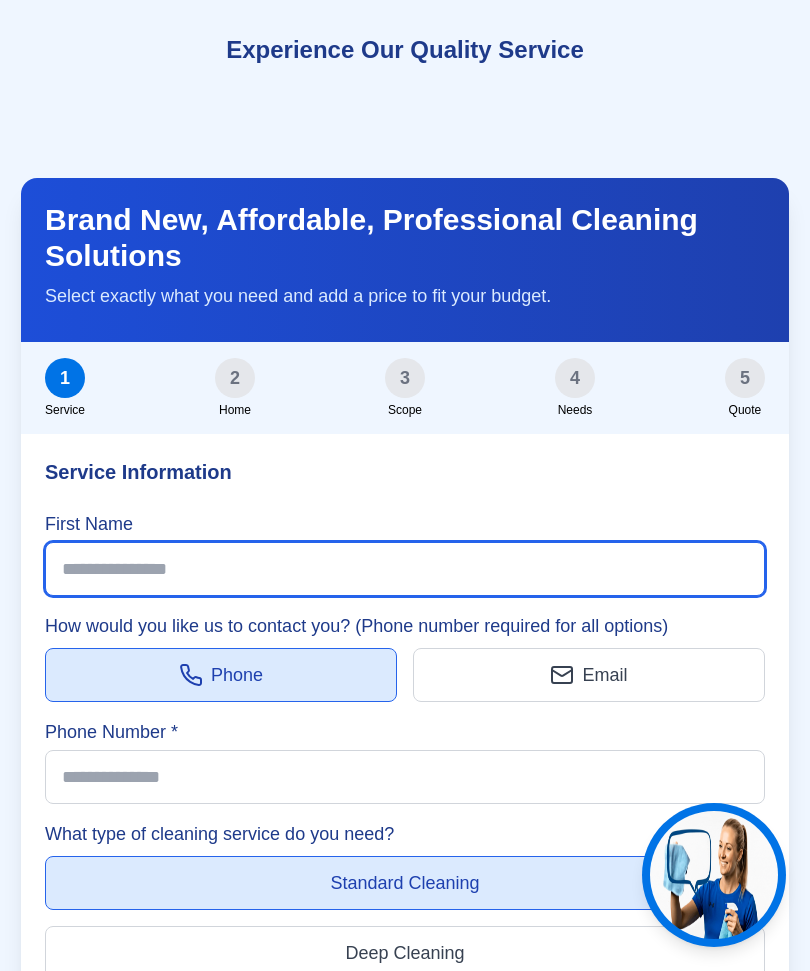 click on "First Name" at bounding box center [405, 569] 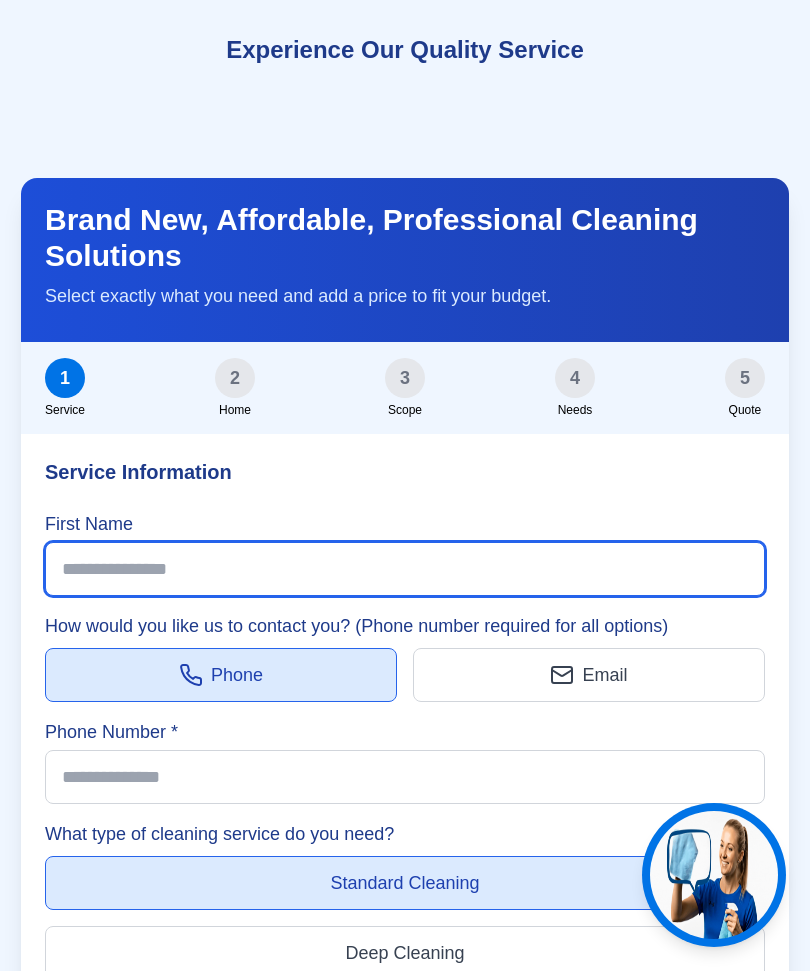 scroll, scrollTop: 7006, scrollLeft: 0, axis: vertical 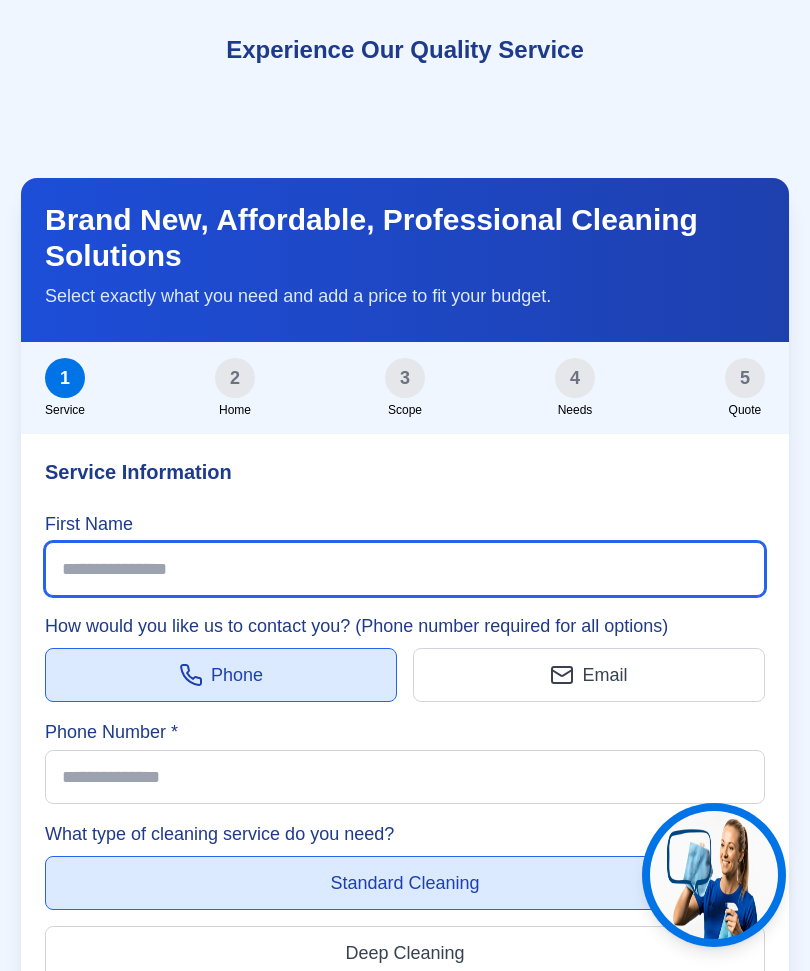 type on "*****" 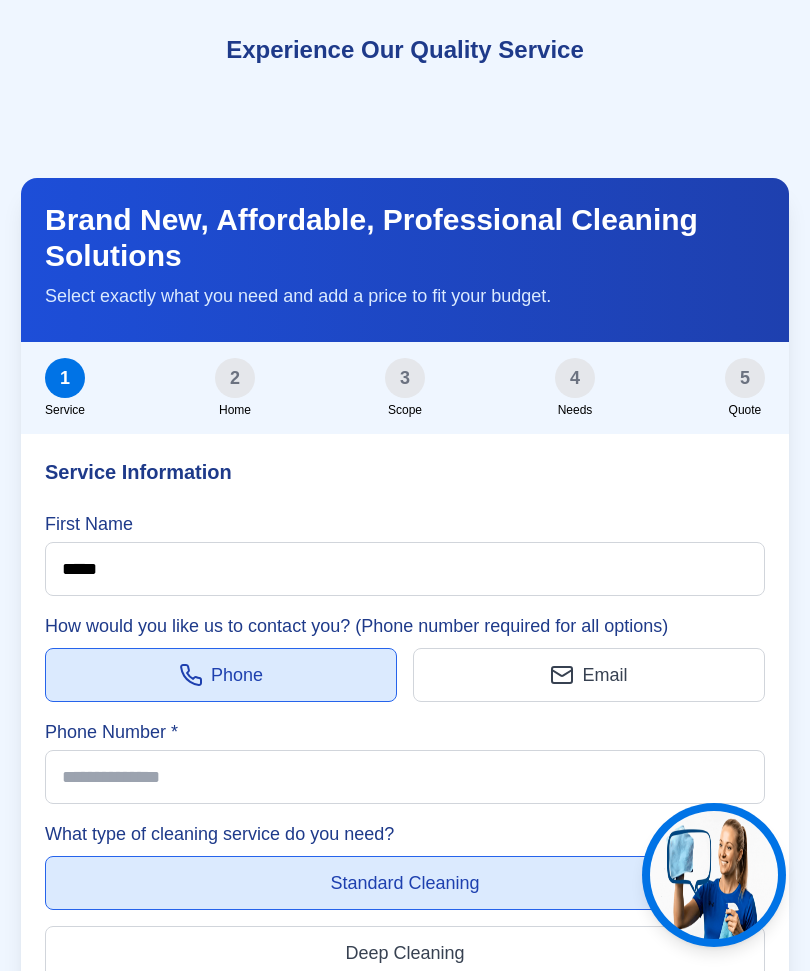 scroll, scrollTop: 7006, scrollLeft: 0, axis: vertical 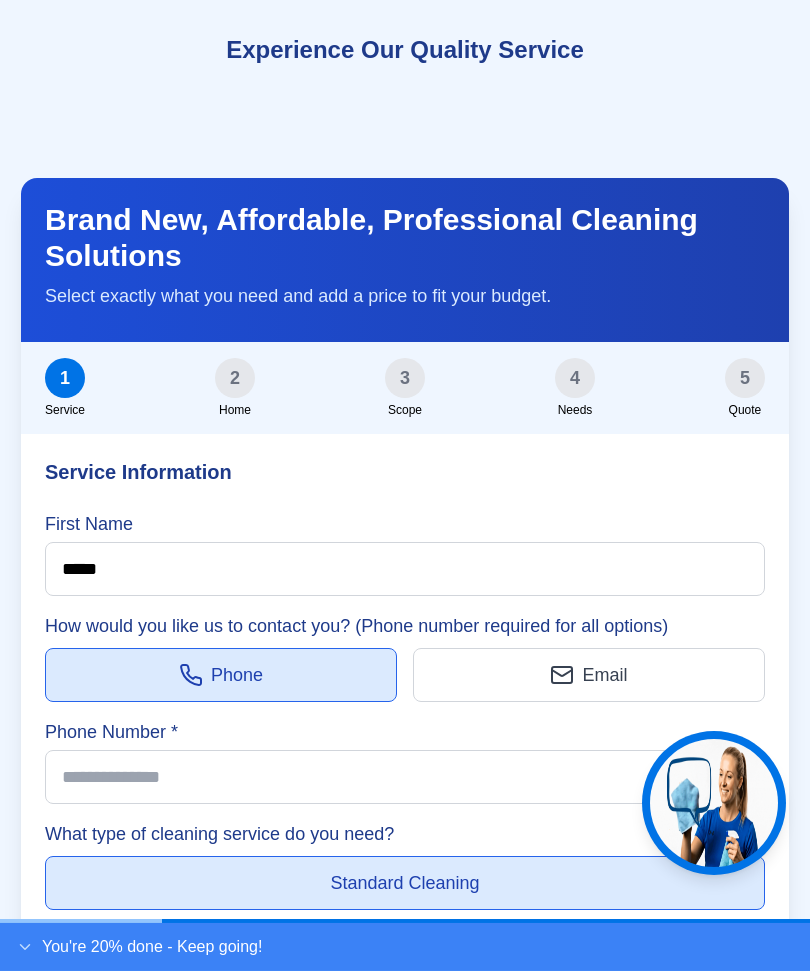 click on "Email" at bounding box center (589, 675) 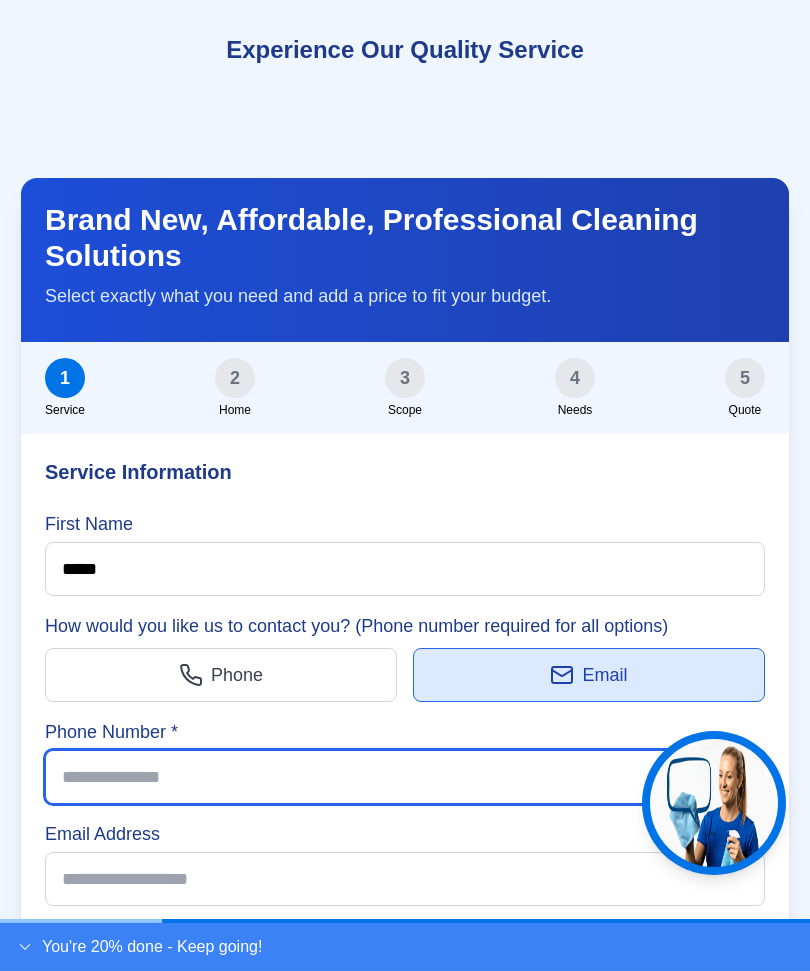 click on "Phone Number *" at bounding box center (405, 777) 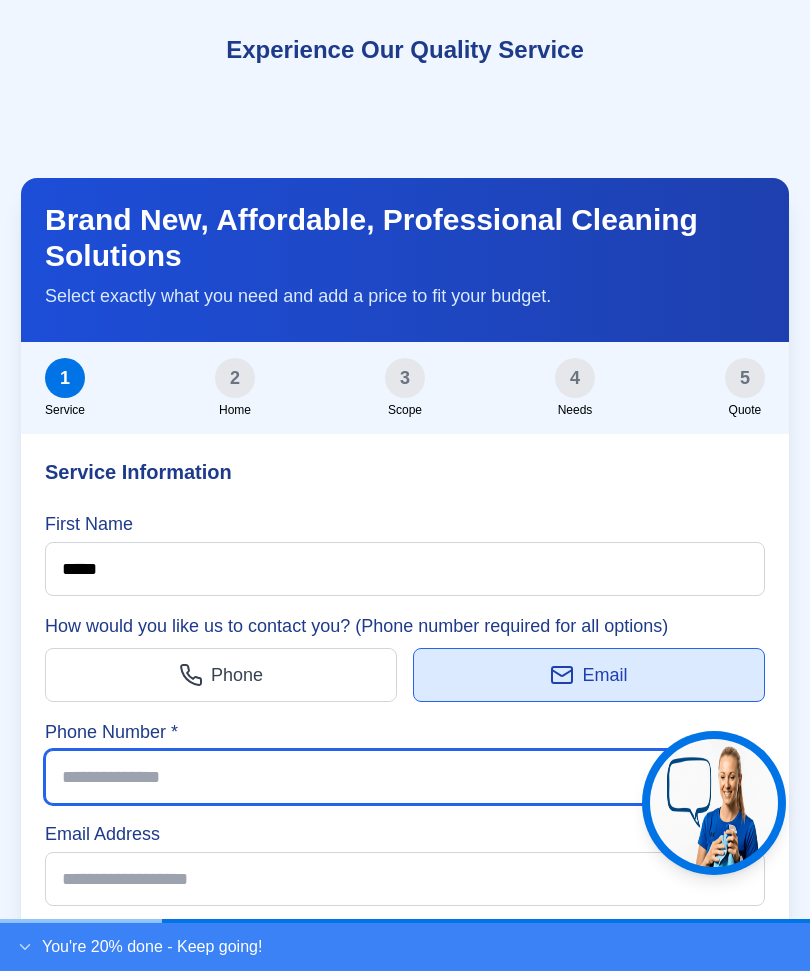 scroll, scrollTop: 7171, scrollLeft: 0, axis: vertical 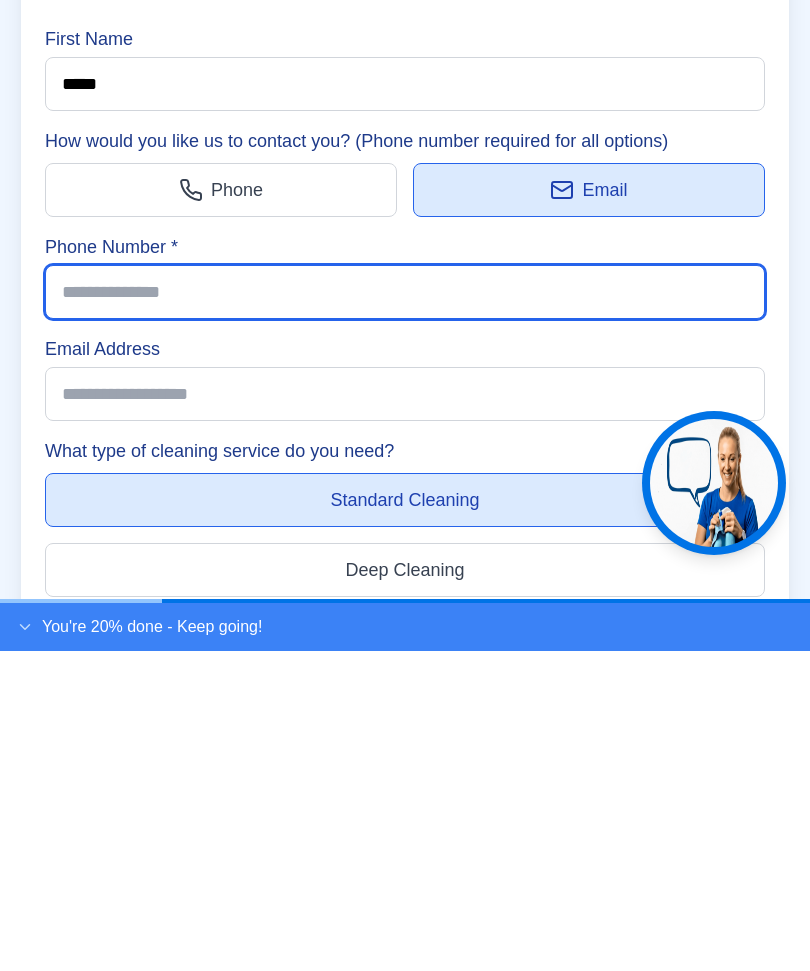 type on "**********" 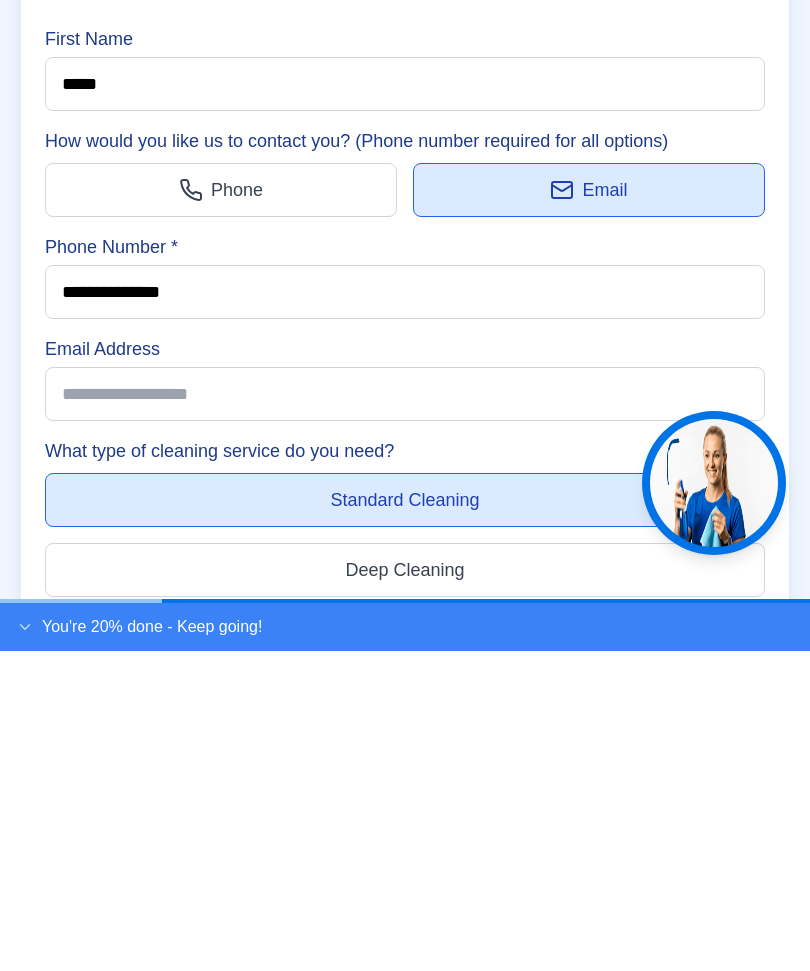 scroll, scrollTop: 7492, scrollLeft: 0, axis: vertical 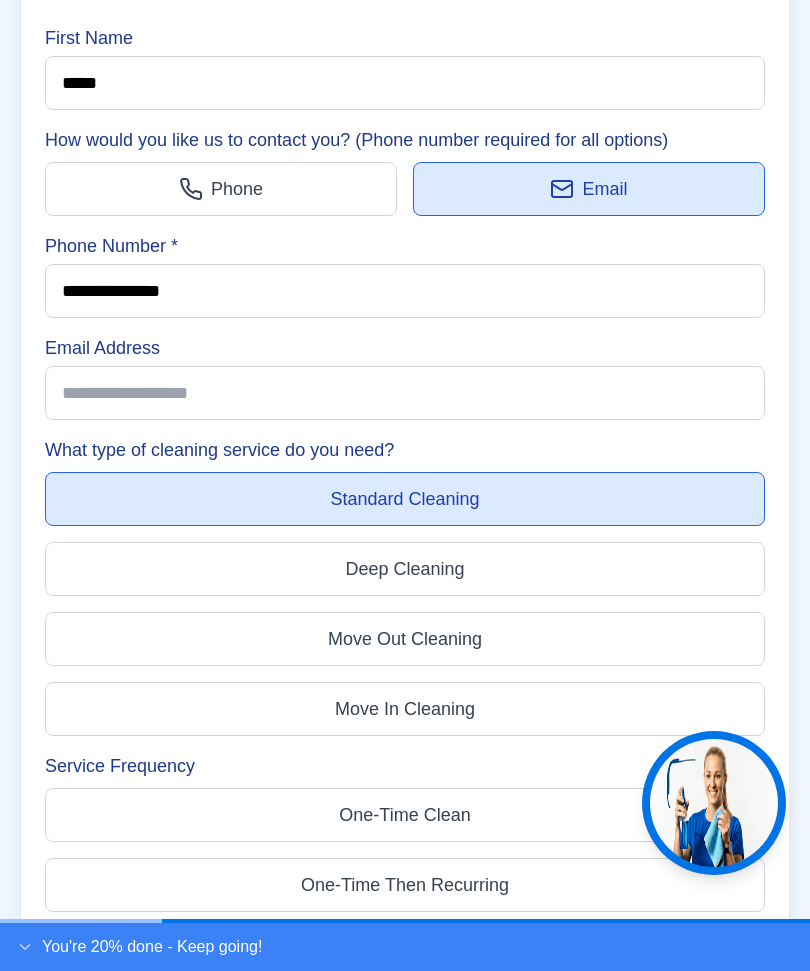 click on "Standard Cleaning" at bounding box center (404, 499) 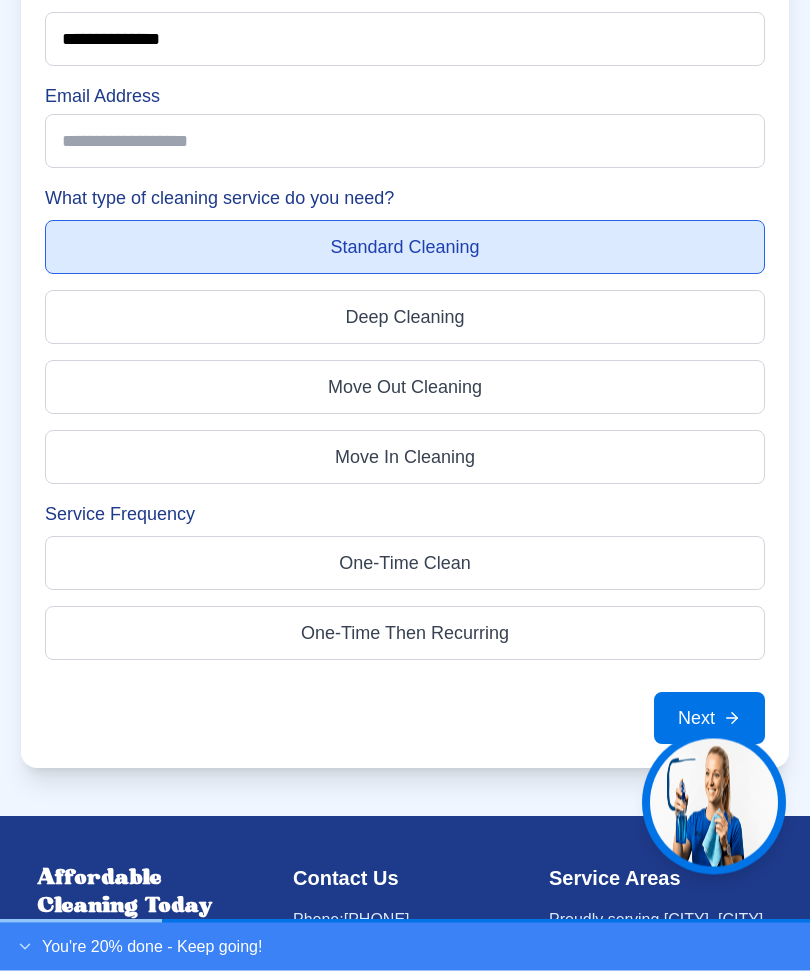 scroll, scrollTop: 7744, scrollLeft: 0, axis: vertical 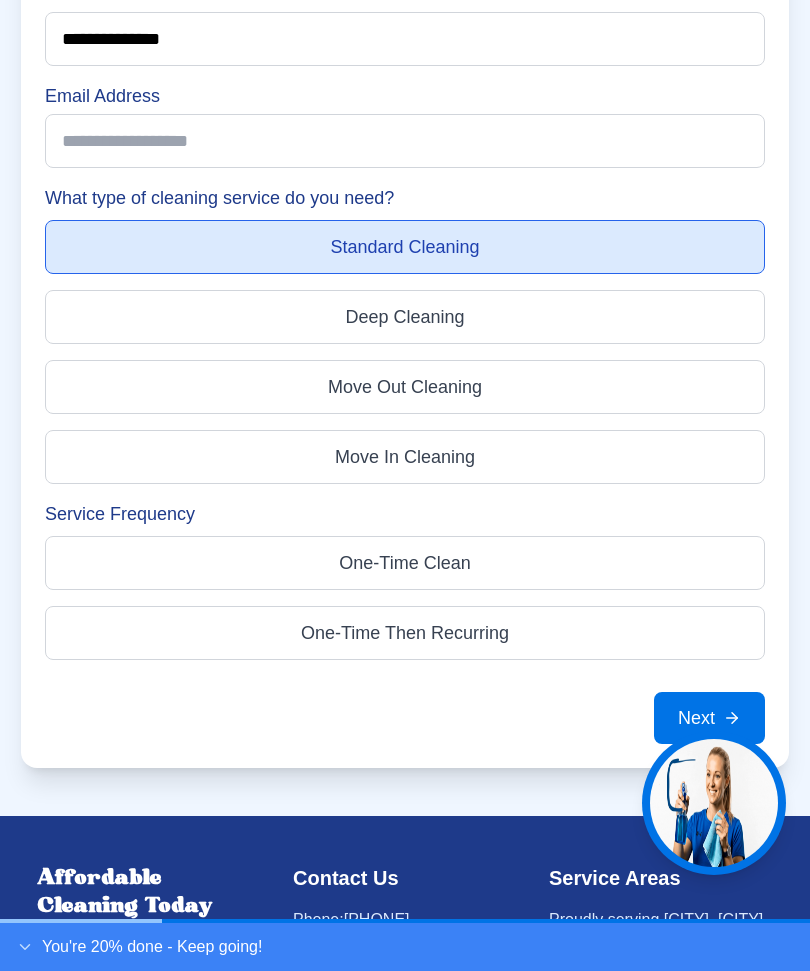 click on "One-Time Then Recurring" at bounding box center (405, 633) 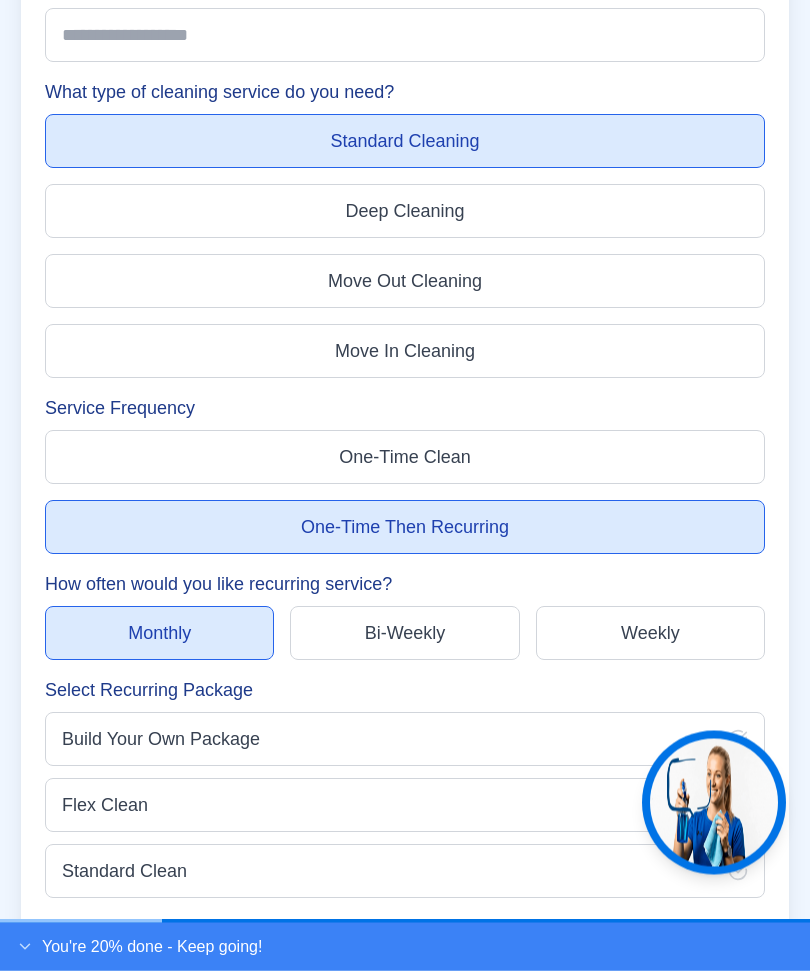 scroll, scrollTop: 7878, scrollLeft: 0, axis: vertical 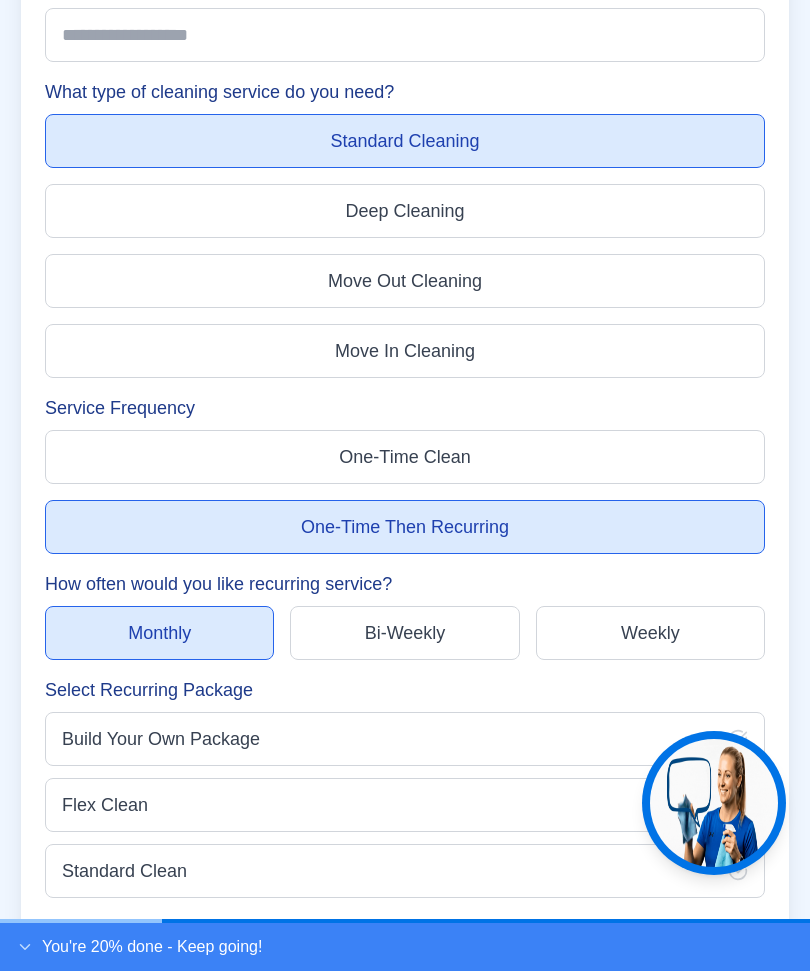 click on "Bi-Weekly" at bounding box center (404, 633) 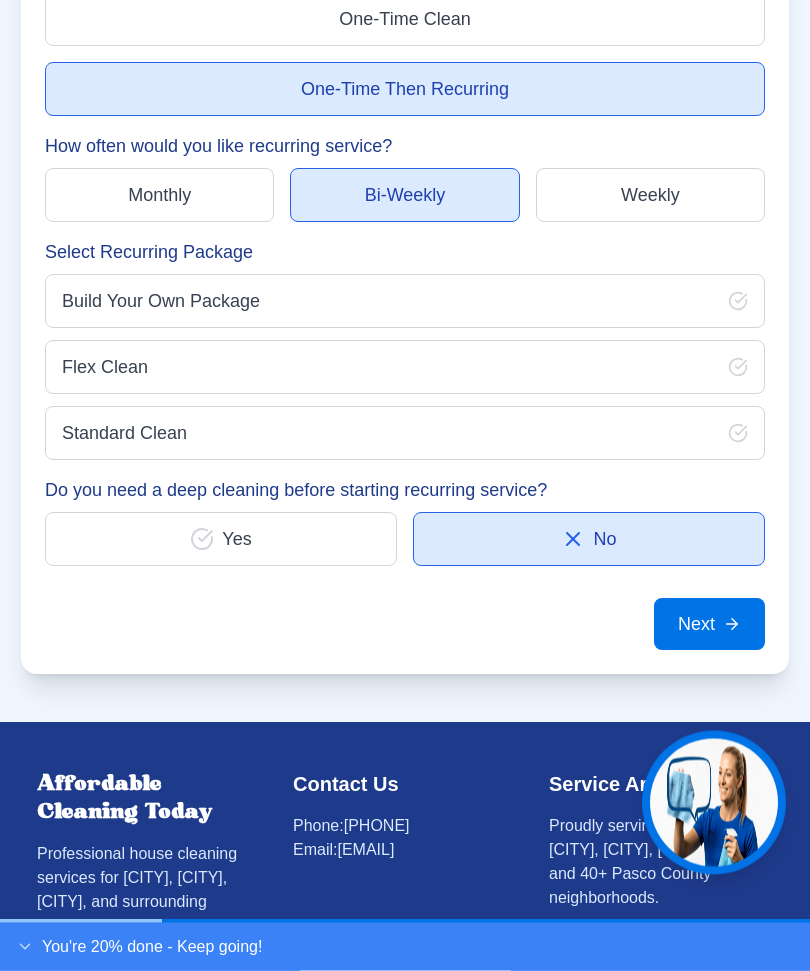 scroll, scrollTop: 8316, scrollLeft: 0, axis: vertical 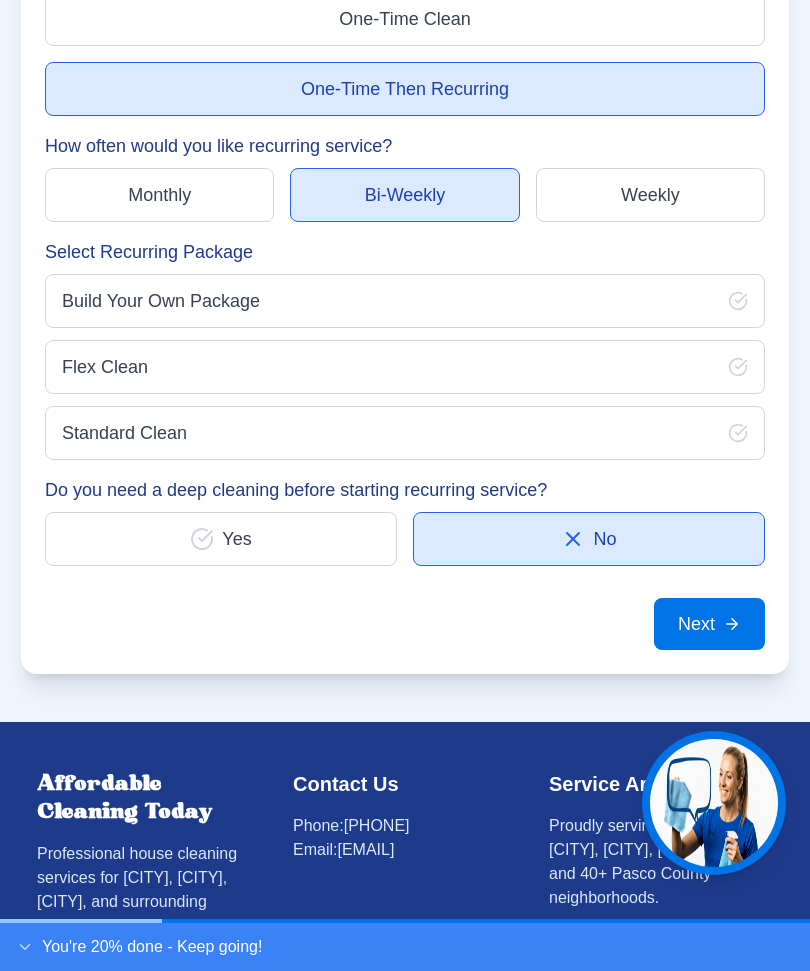click on "Yes" at bounding box center (221, 539) 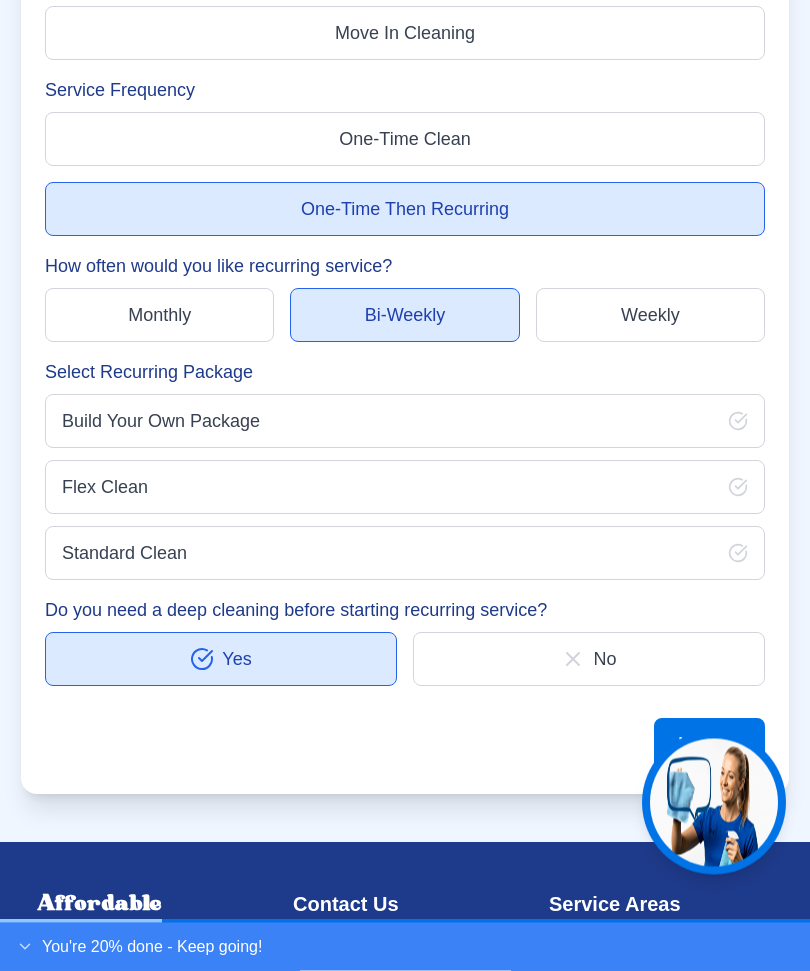 scroll, scrollTop: 8196, scrollLeft: 0, axis: vertical 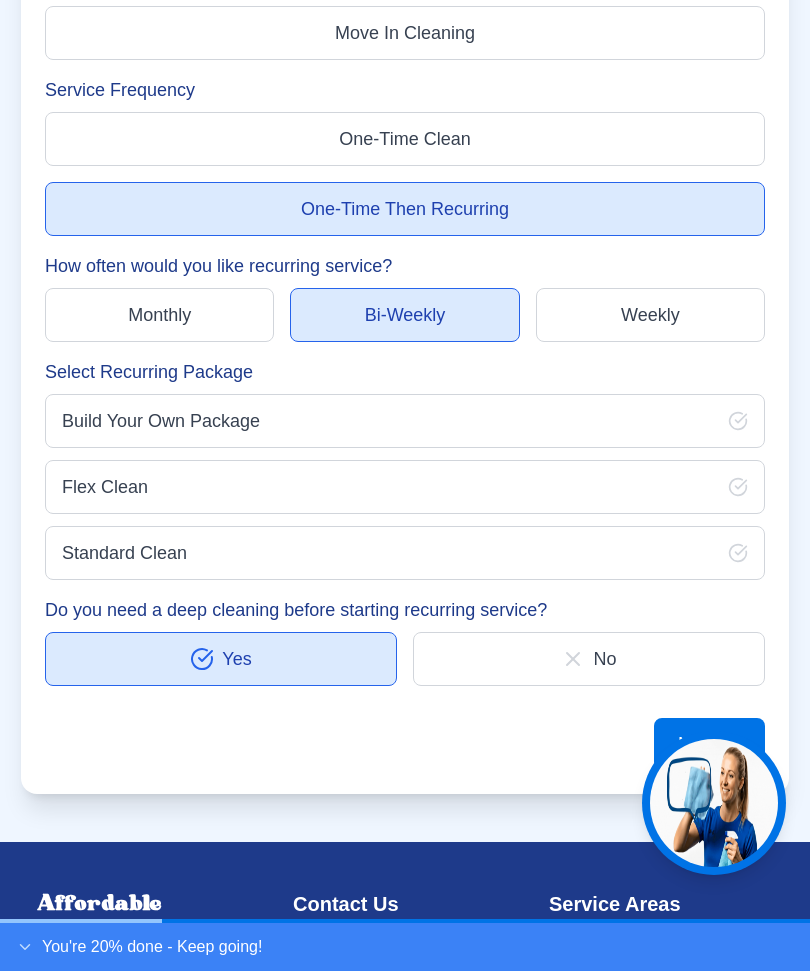 click on "Flex Clean" at bounding box center (405, 487) 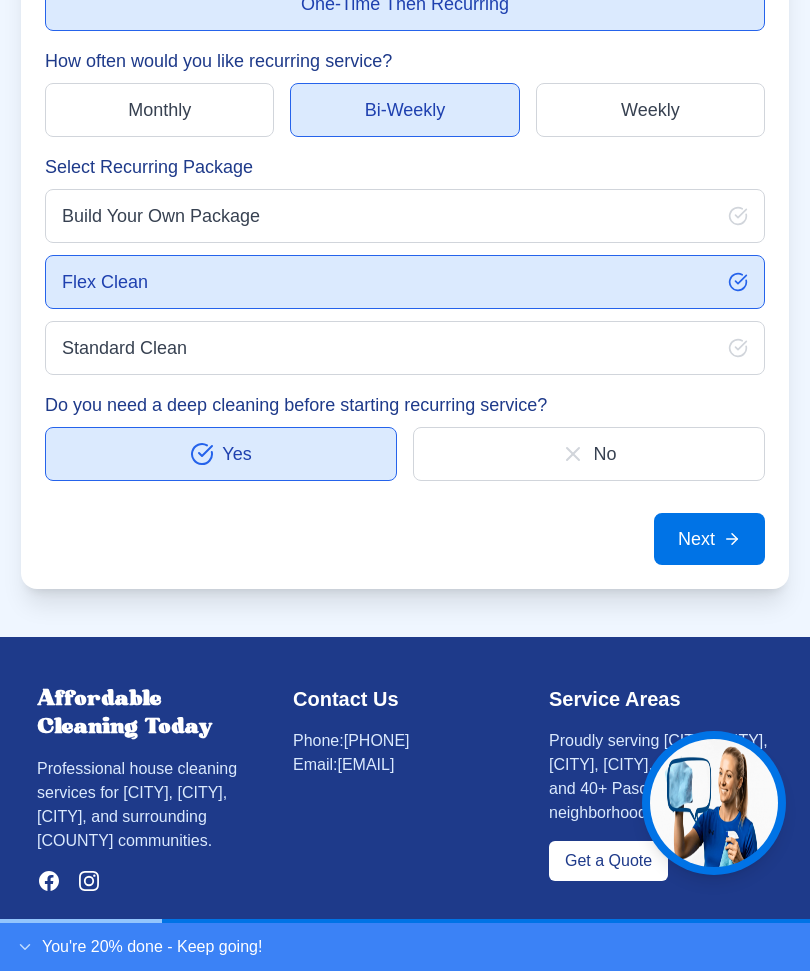 click on "Next" at bounding box center [709, 539] 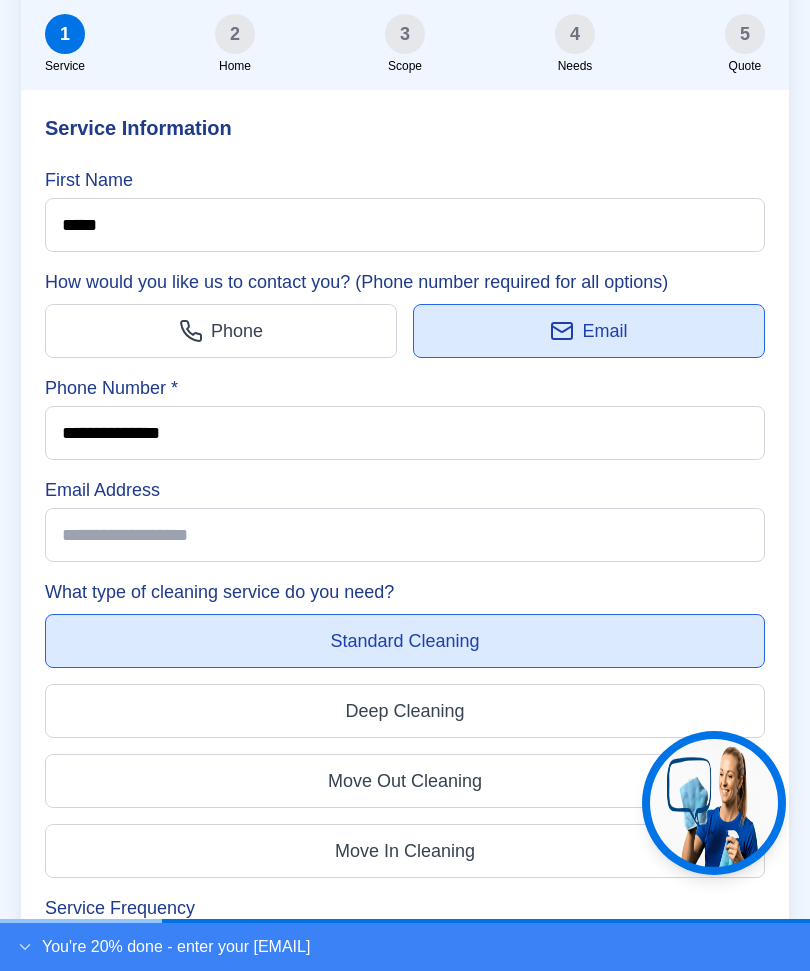 scroll, scrollTop: 7354, scrollLeft: 0, axis: vertical 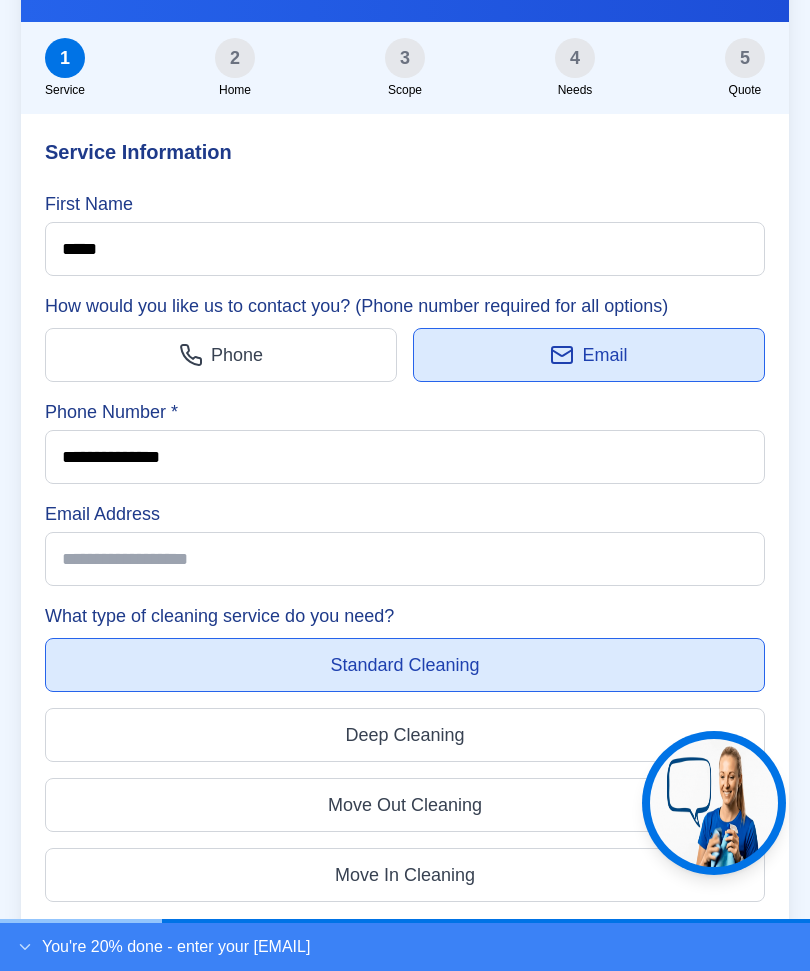 click on "Email" at bounding box center (604, 355) 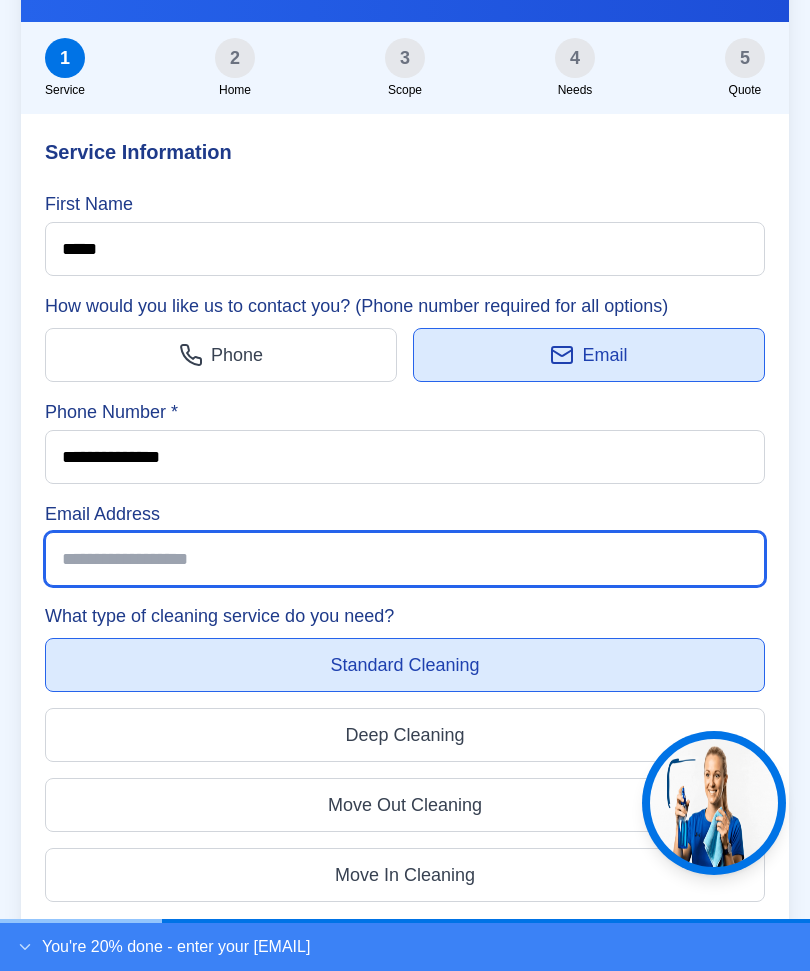 click on "Email Address" at bounding box center [405, 559] 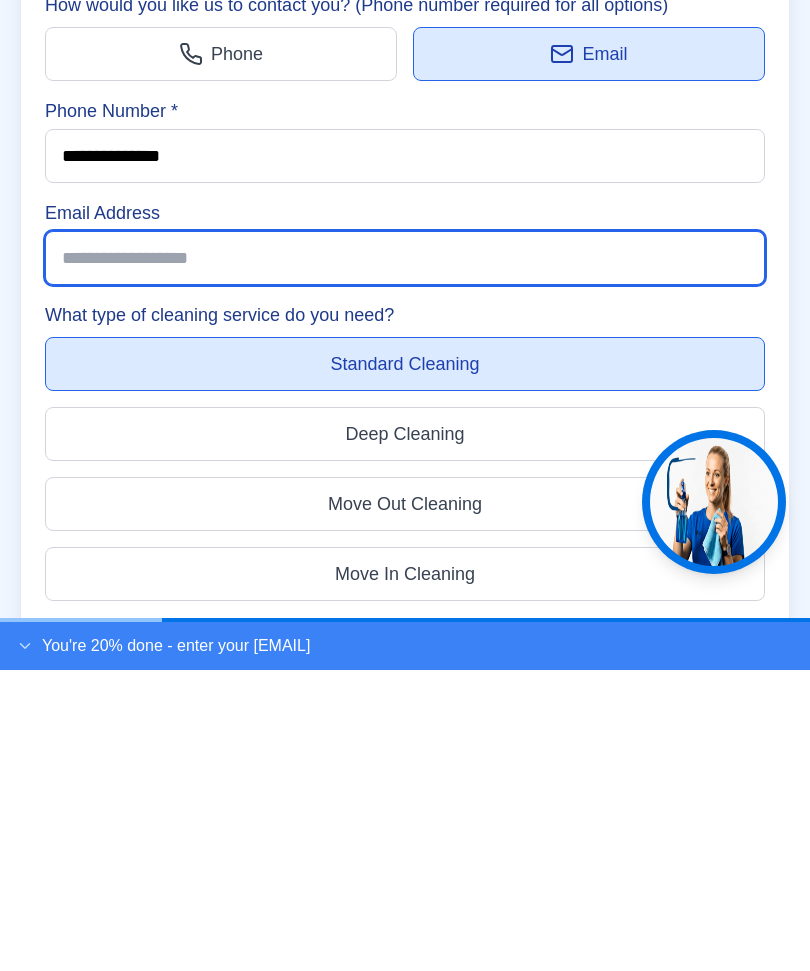 type on "**********" 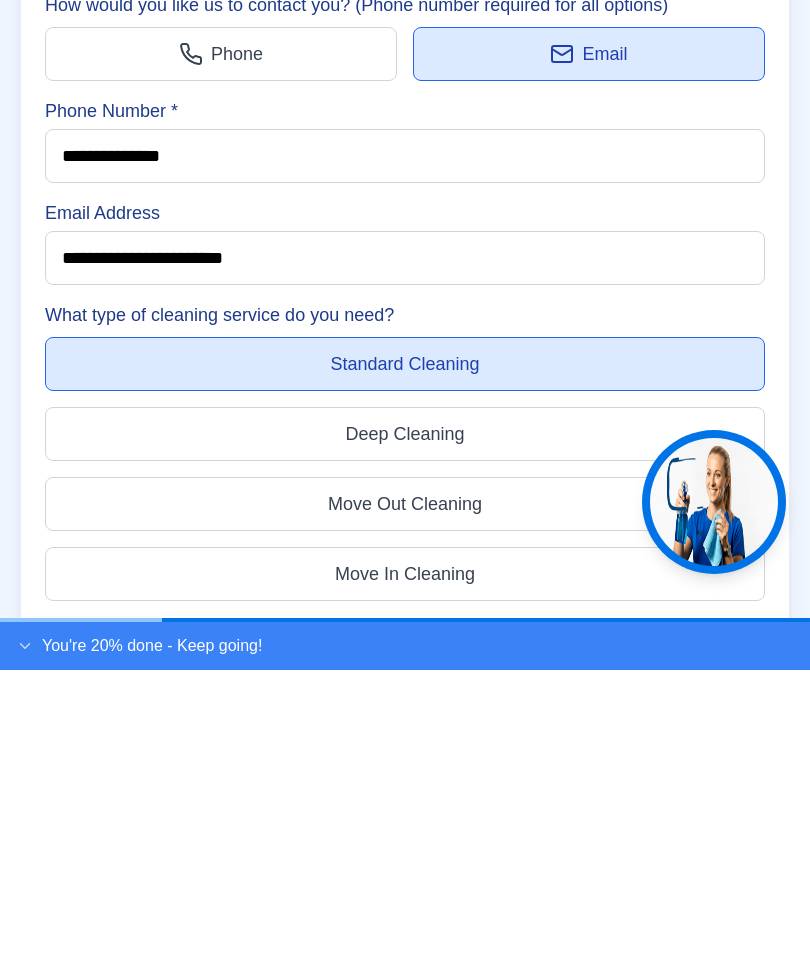 scroll, scrollTop: 7655, scrollLeft: 0, axis: vertical 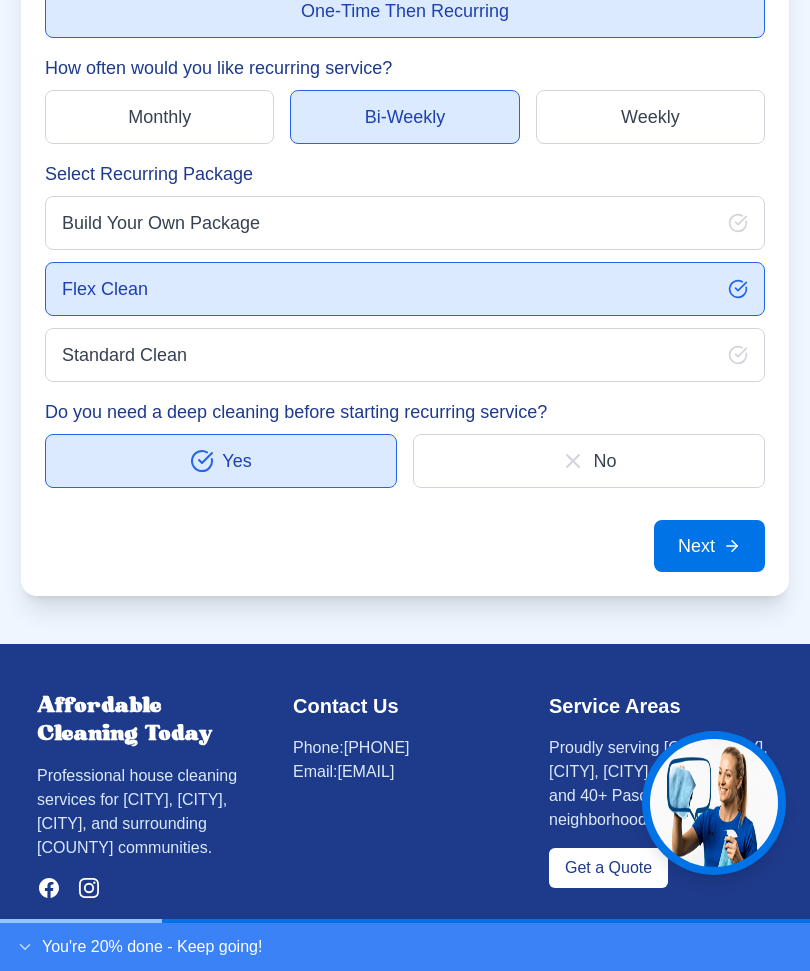 click on "Next" at bounding box center (709, 546) 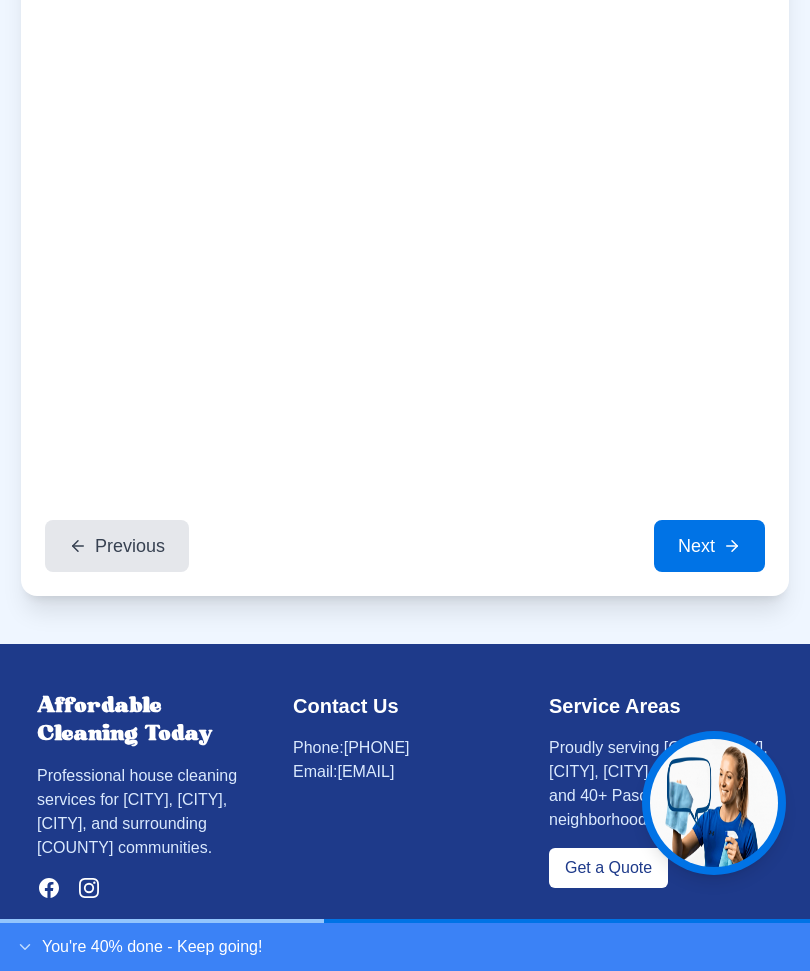 scroll, scrollTop: 7588, scrollLeft: 0, axis: vertical 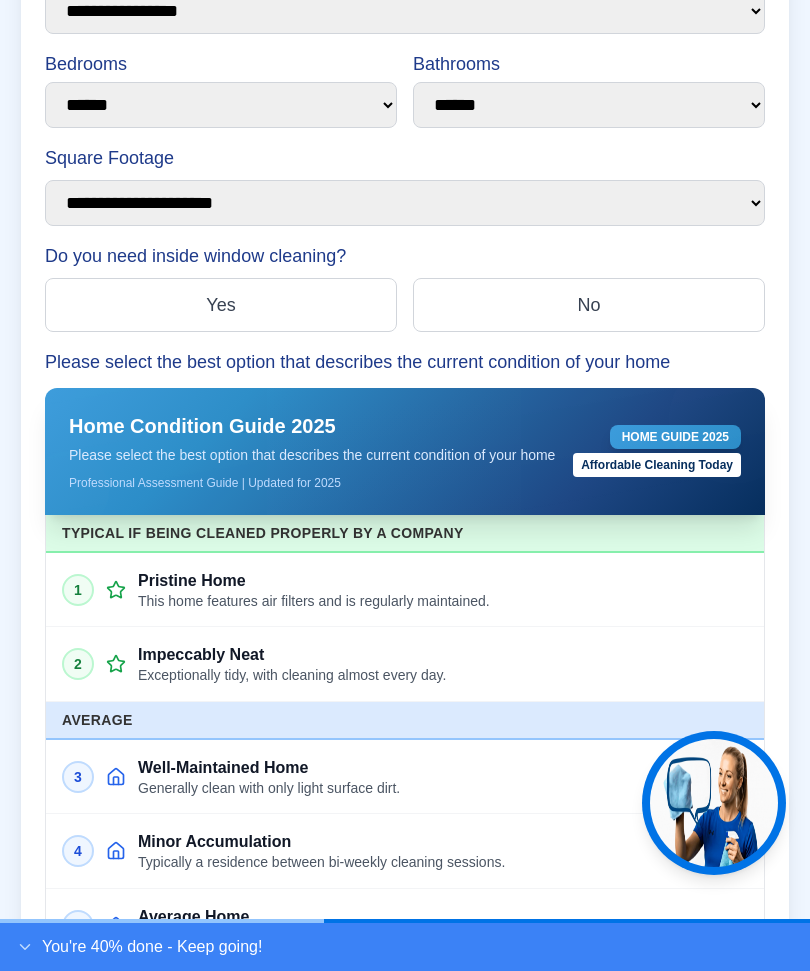 click on "No" at bounding box center (589, 305) 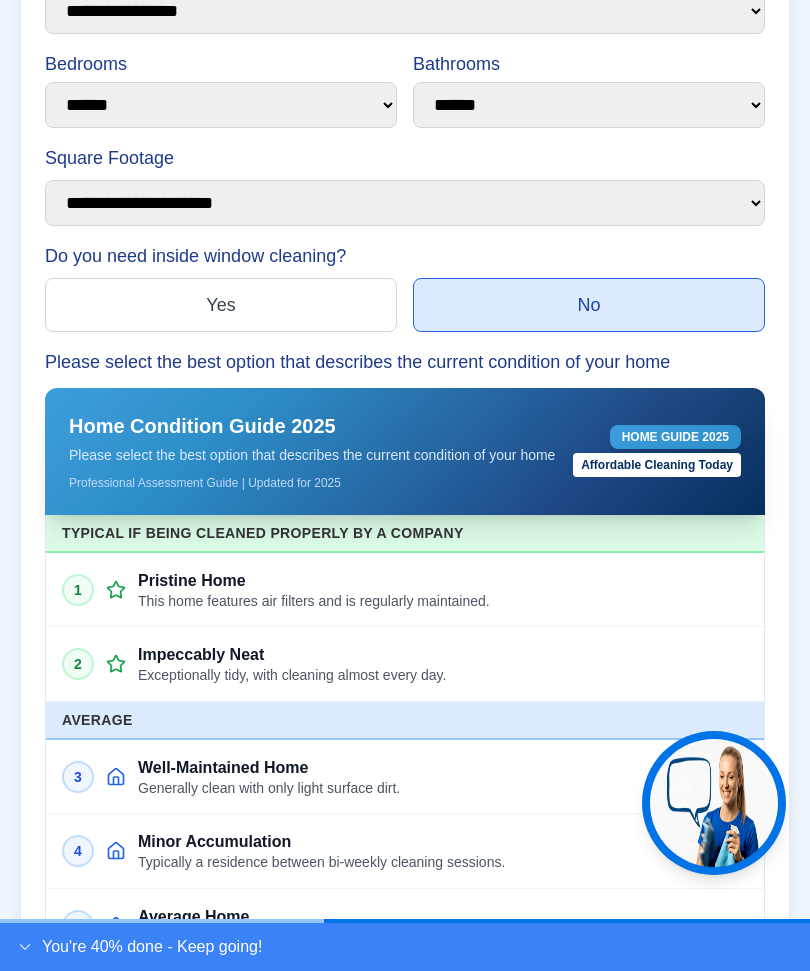 click on "Pristine Home" at bounding box center [443, 580] 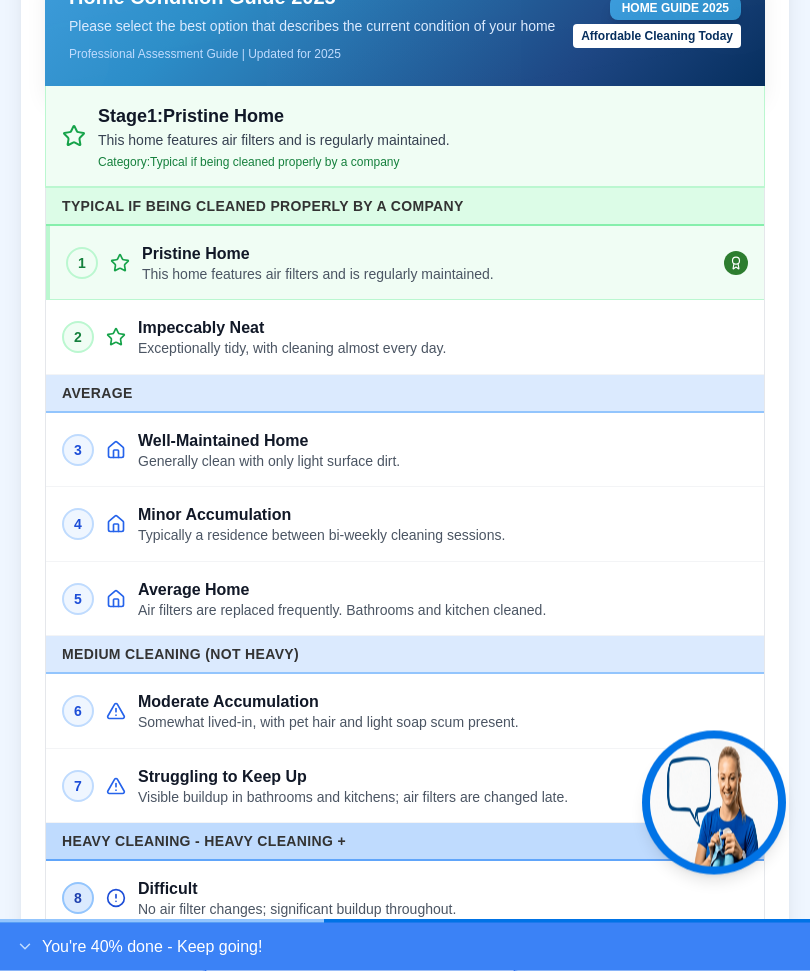 scroll, scrollTop: 8017, scrollLeft: 0, axis: vertical 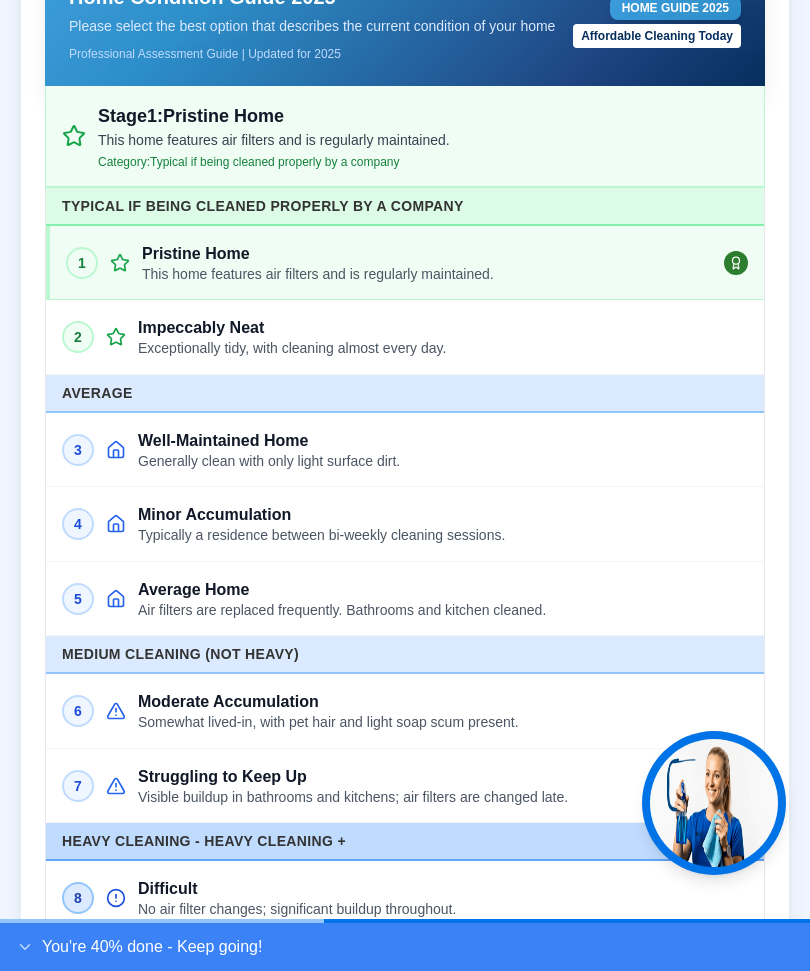 click on "Generally clean with only light surface dirt." at bounding box center (443, 461) 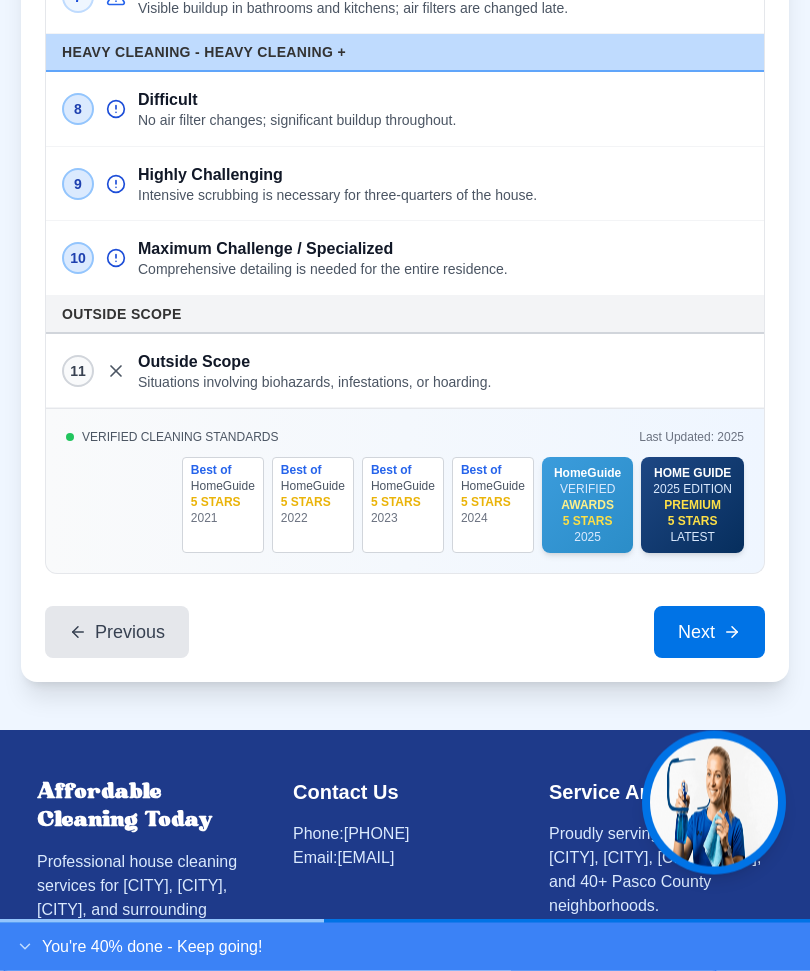 scroll, scrollTop: 8809, scrollLeft: 0, axis: vertical 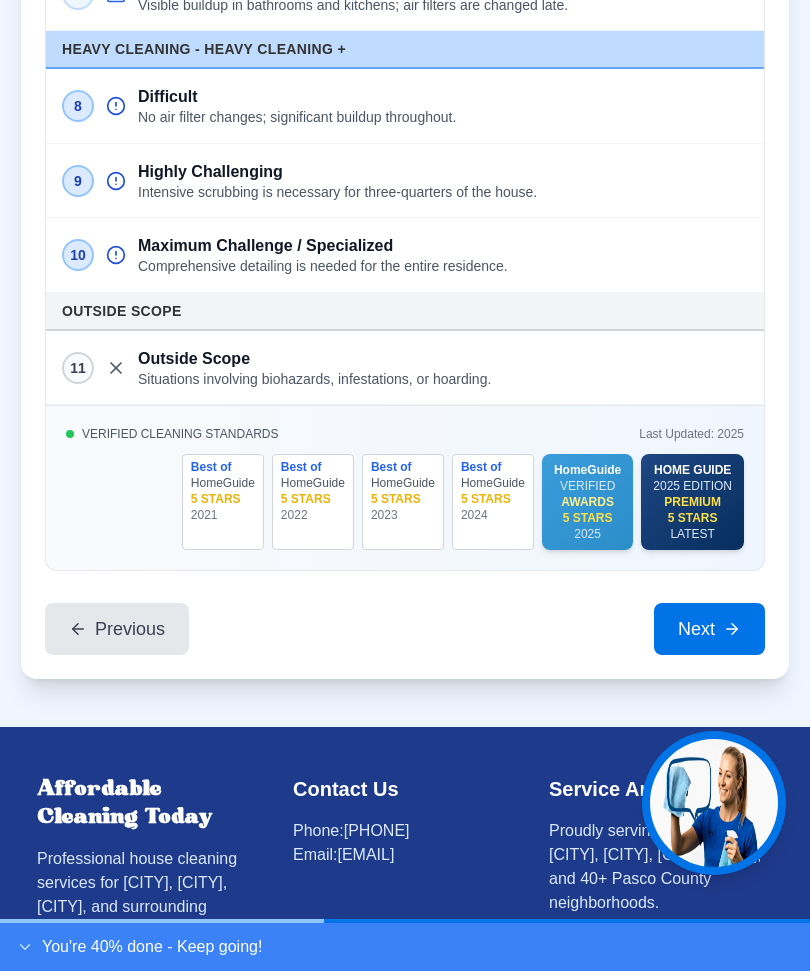 click on "Next" at bounding box center [709, 629] 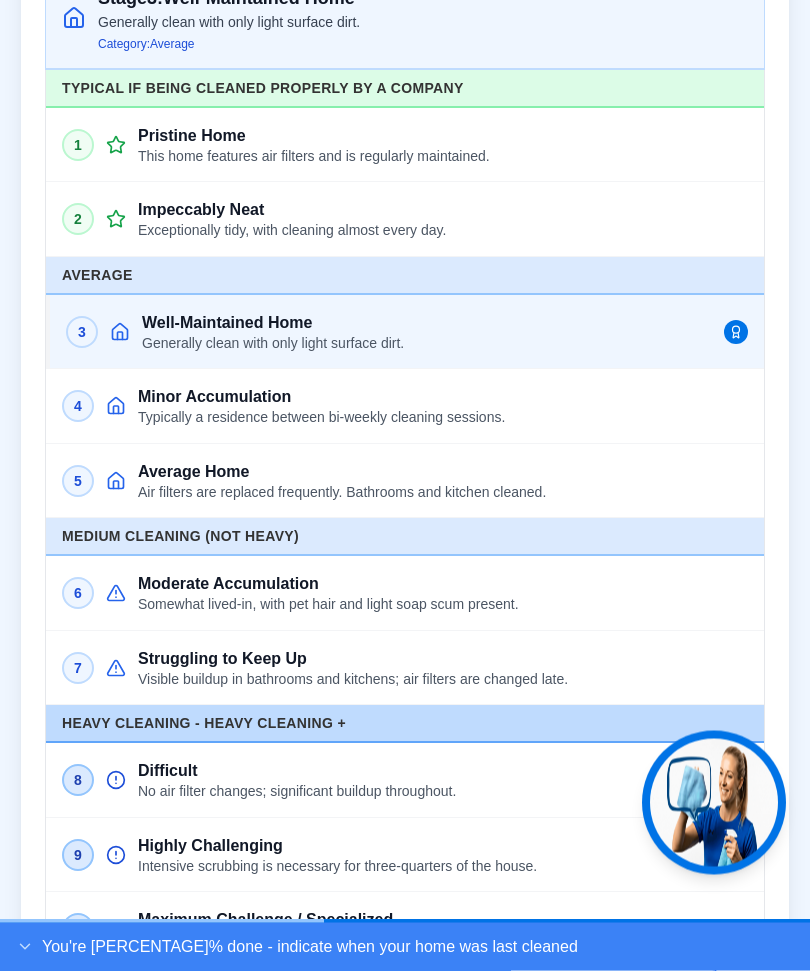 scroll, scrollTop: 8128, scrollLeft: 0, axis: vertical 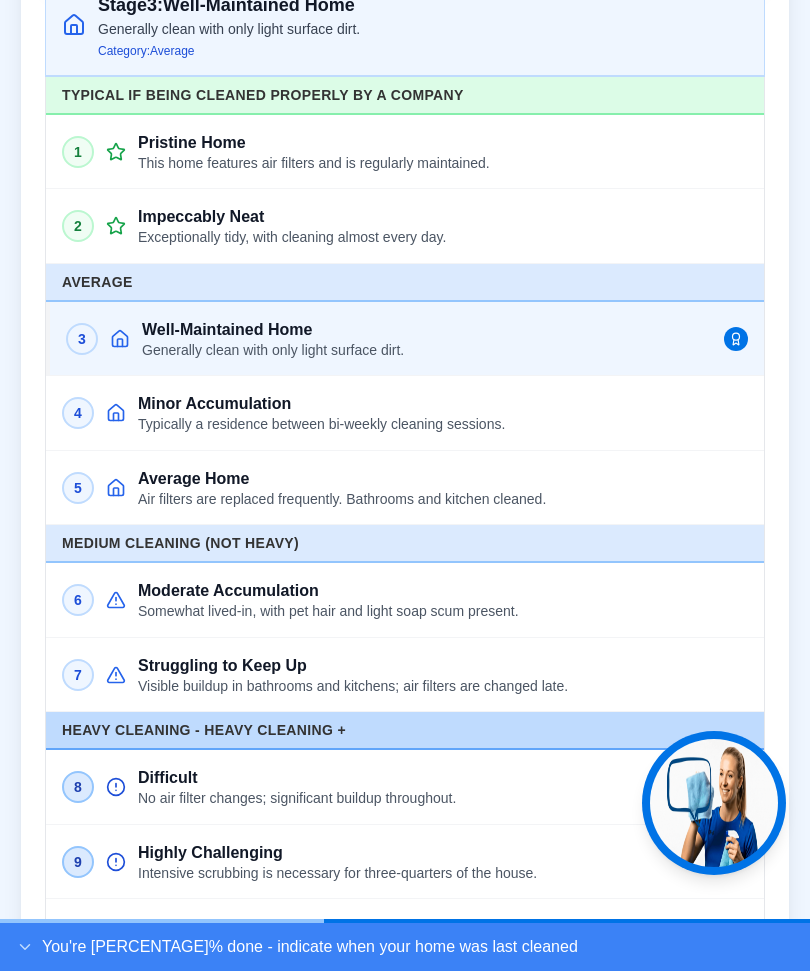 click on "1 Pristine Home This home features air filters and is regularly maintained." at bounding box center (405, 151) 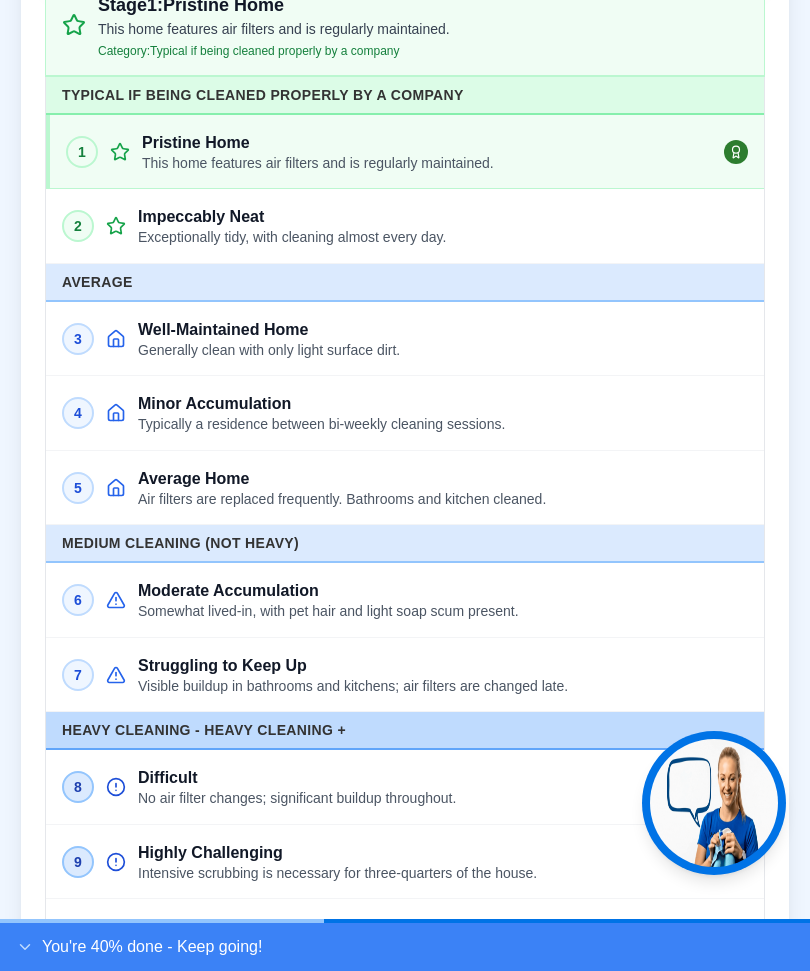 click on "Well-Maintained Home" at bounding box center (443, 329) 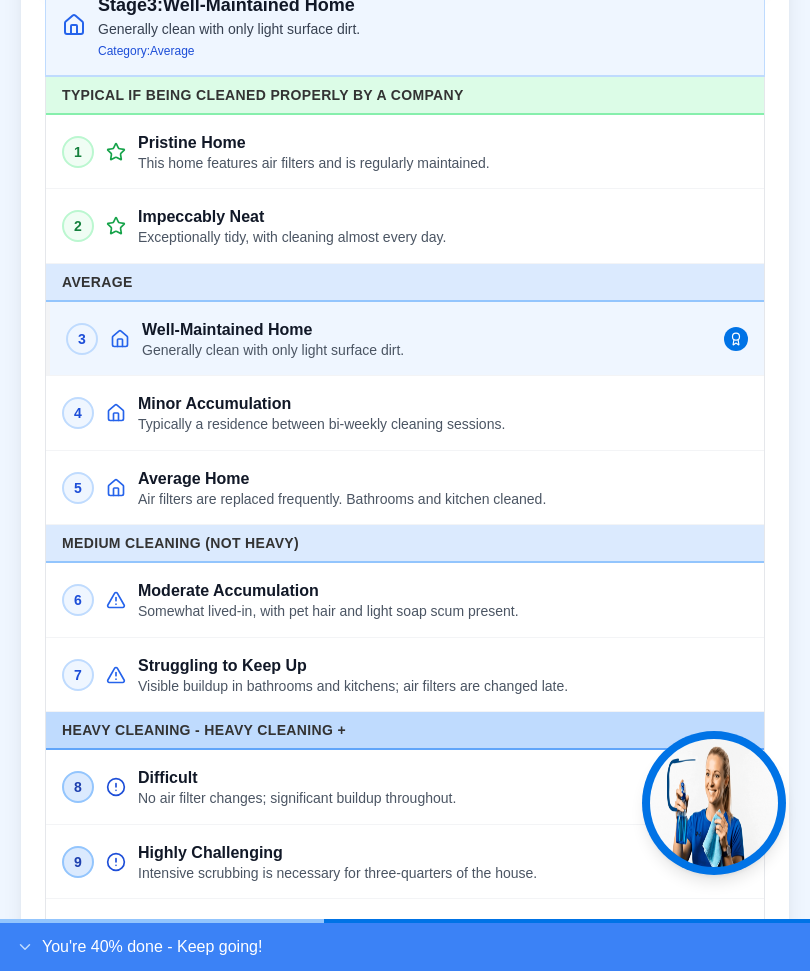 click on "1 Pristine Home This home features air filters and is regularly maintained." at bounding box center (405, 151) 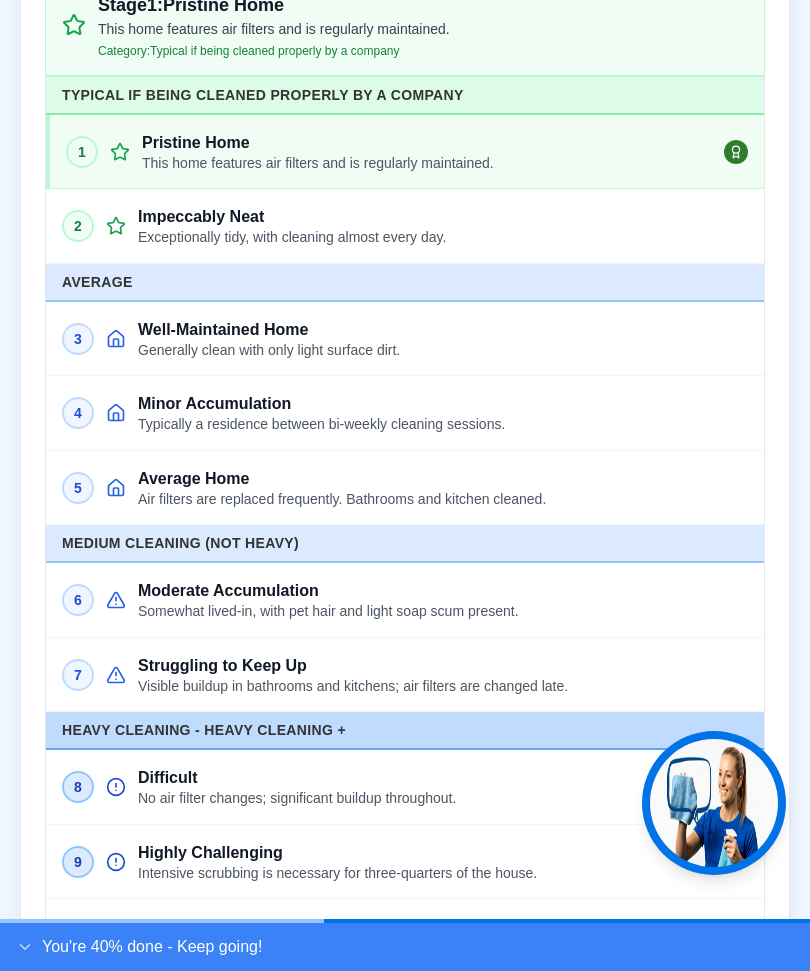 click on "Well-Maintained Home" at bounding box center [443, 329] 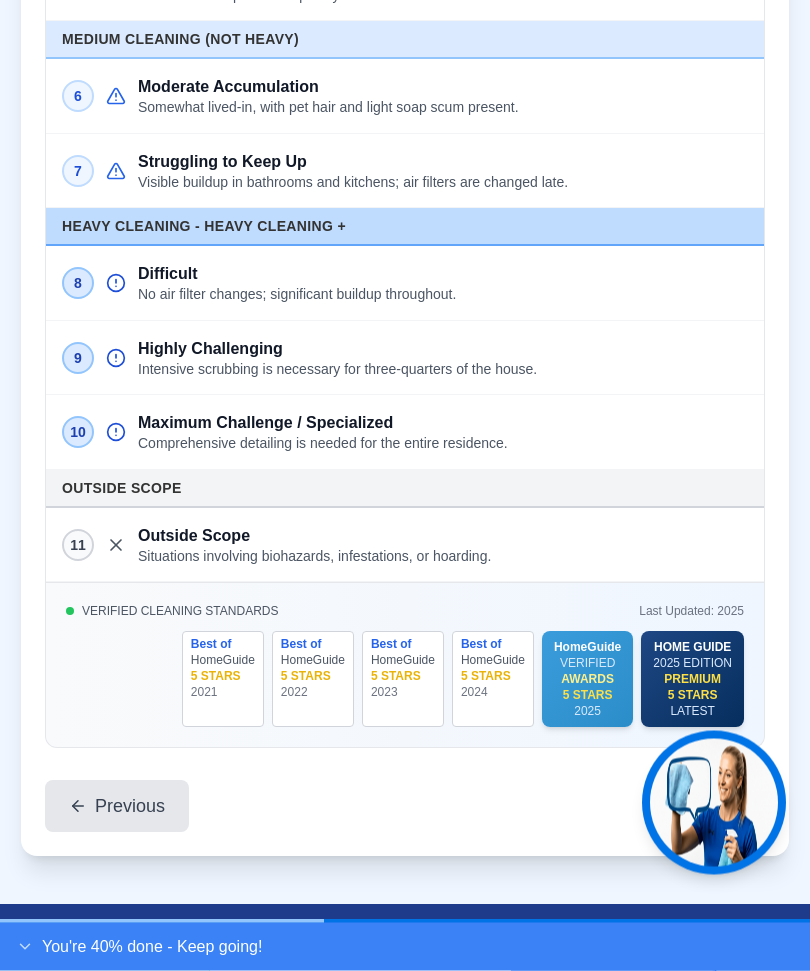 scroll, scrollTop: 8633, scrollLeft: 0, axis: vertical 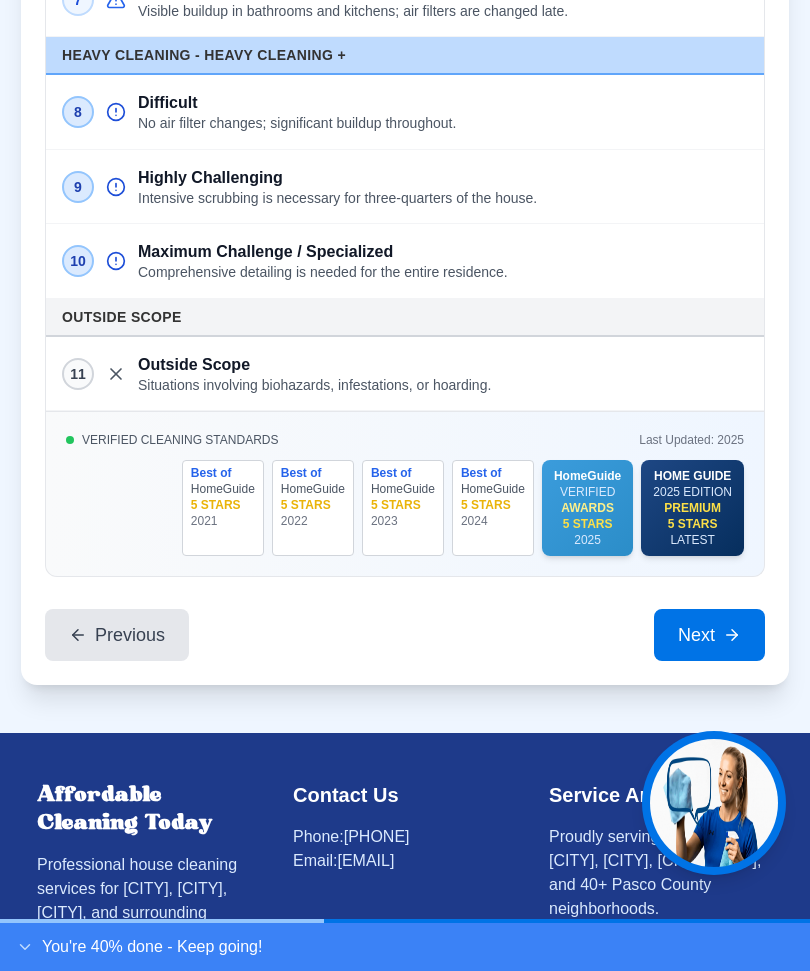 click on "Next" at bounding box center (709, 635) 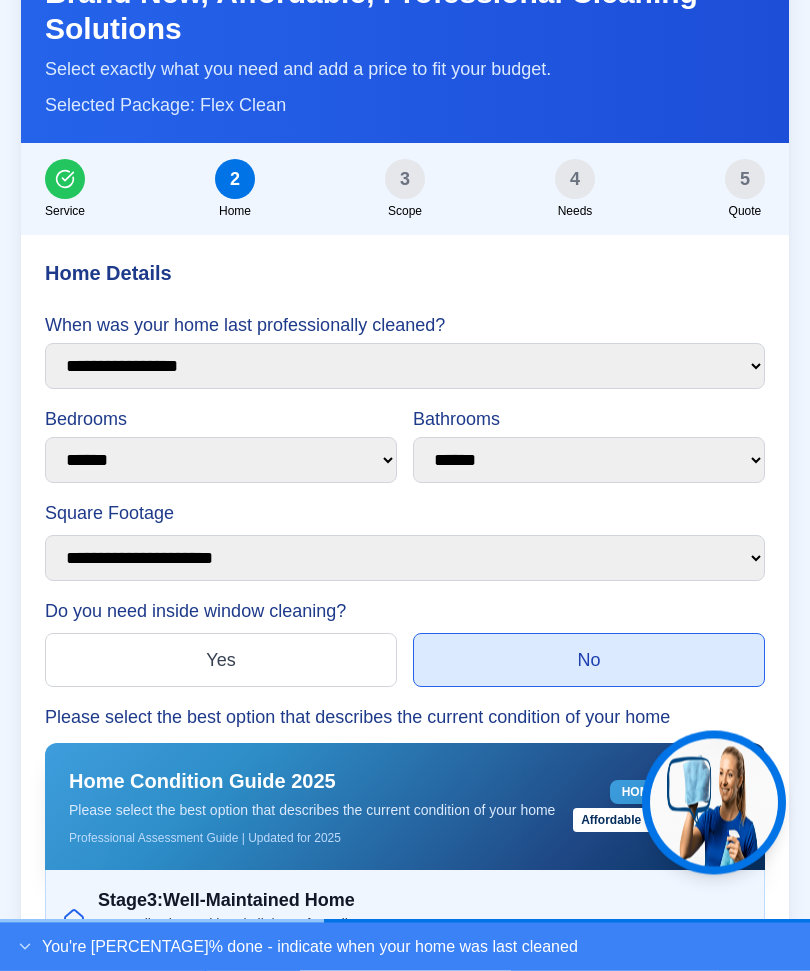 scroll, scrollTop: 7233, scrollLeft: 0, axis: vertical 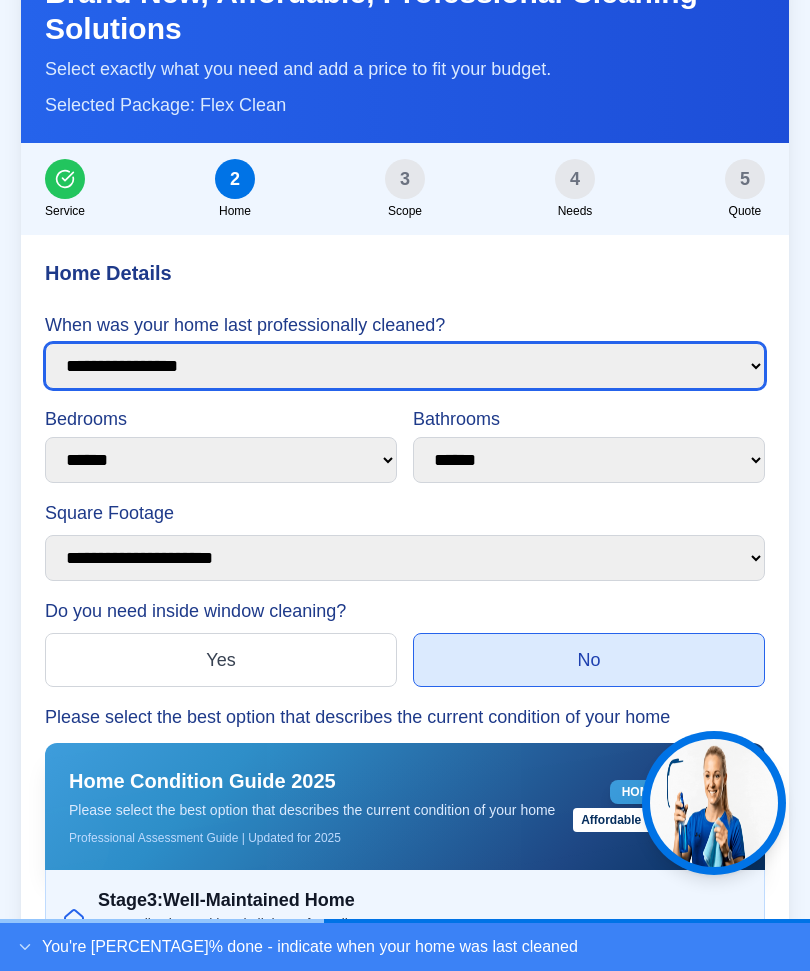 click on "**********" at bounding box center (405, 366) 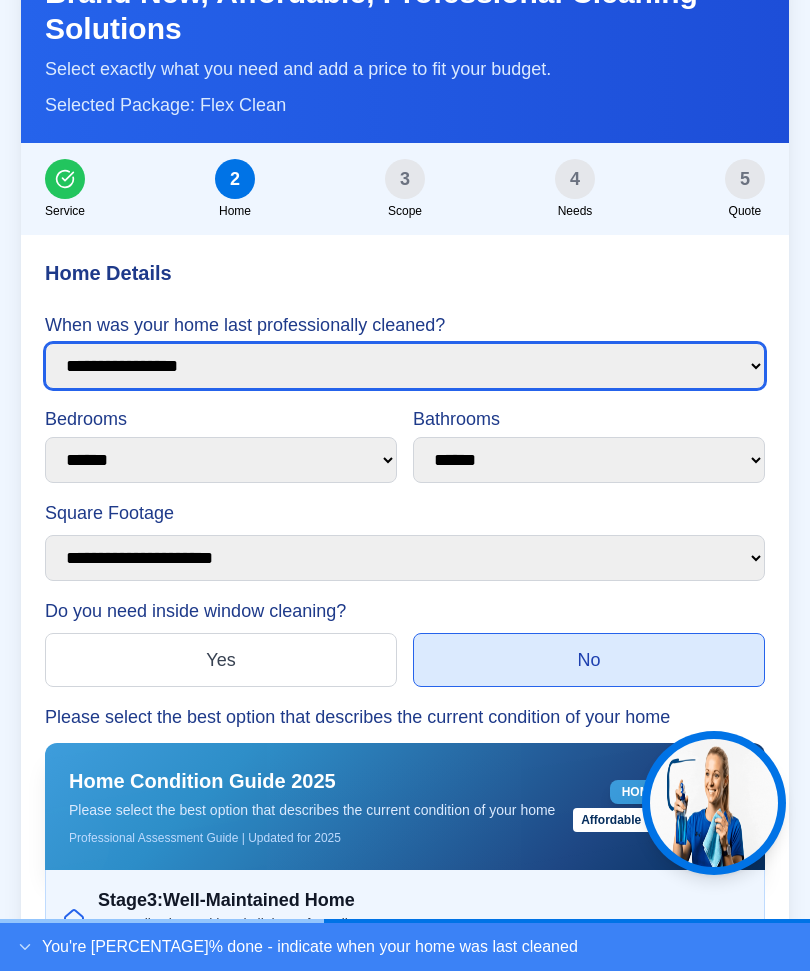select on "*********" 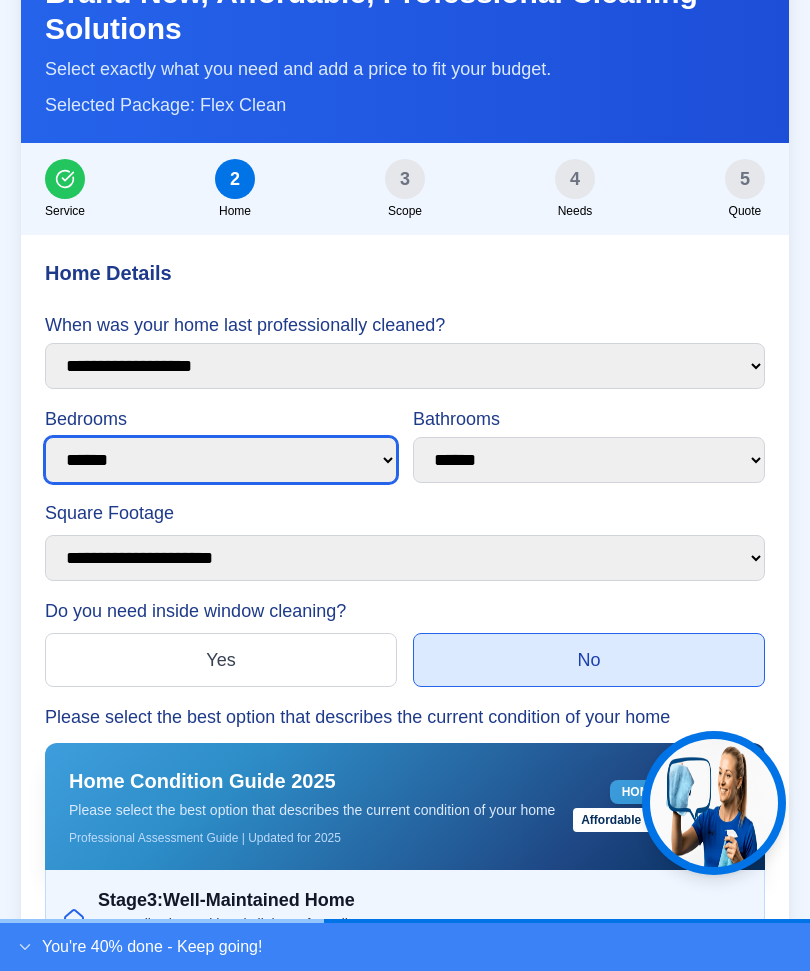 click on "****** * * * * * **" at bounding box center (221, 460) 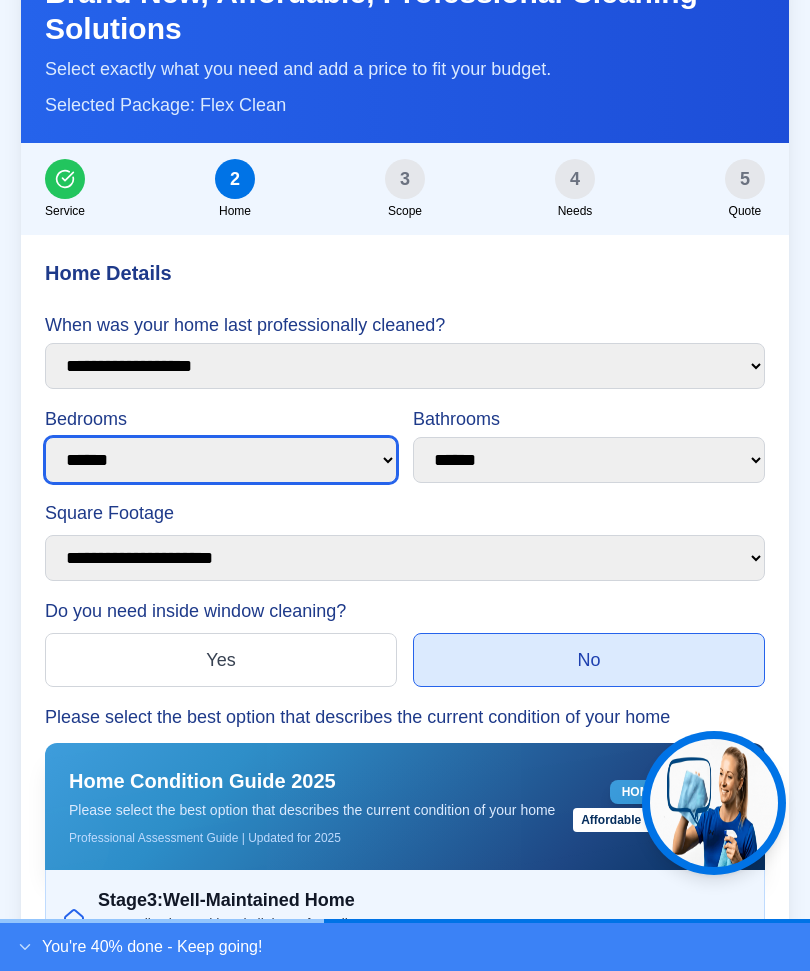 select on "*" 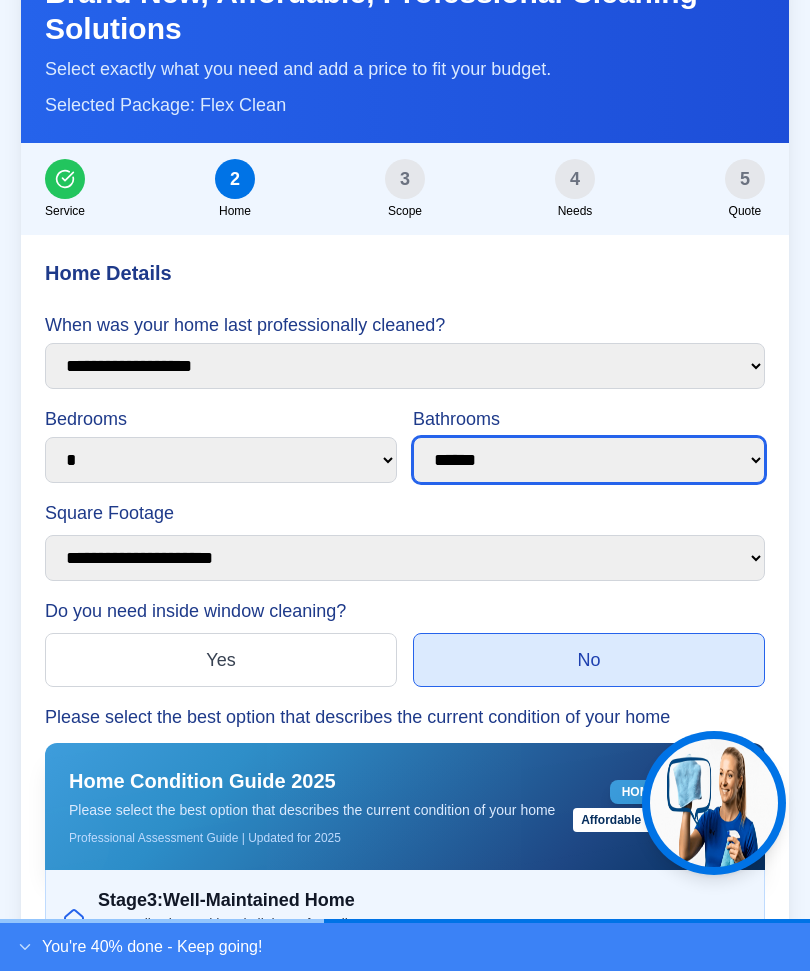 click on "****** * * * * * **" at bounding box center (589, 460) 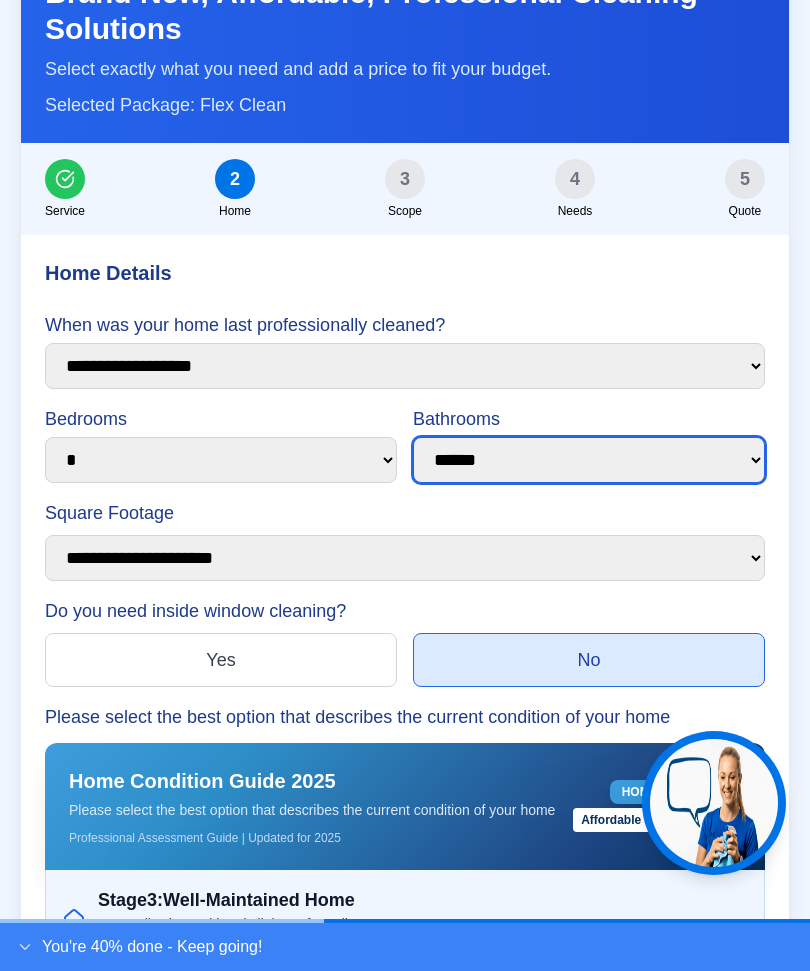 select on "*" 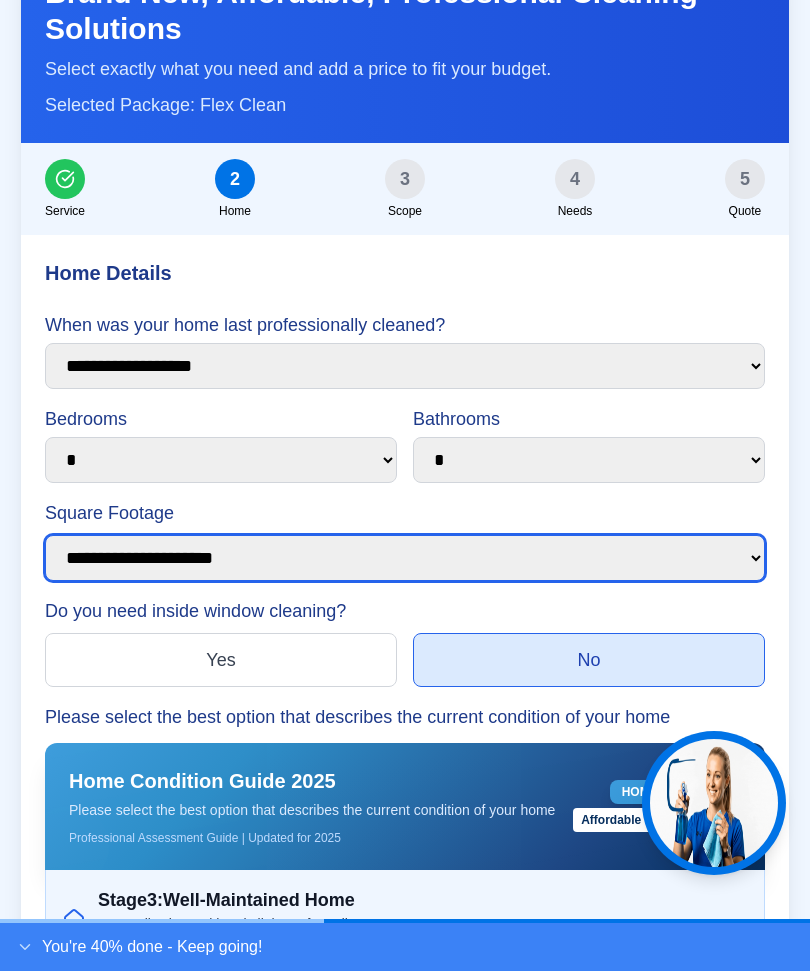 click on "**********" at bounding box center (405, 558) 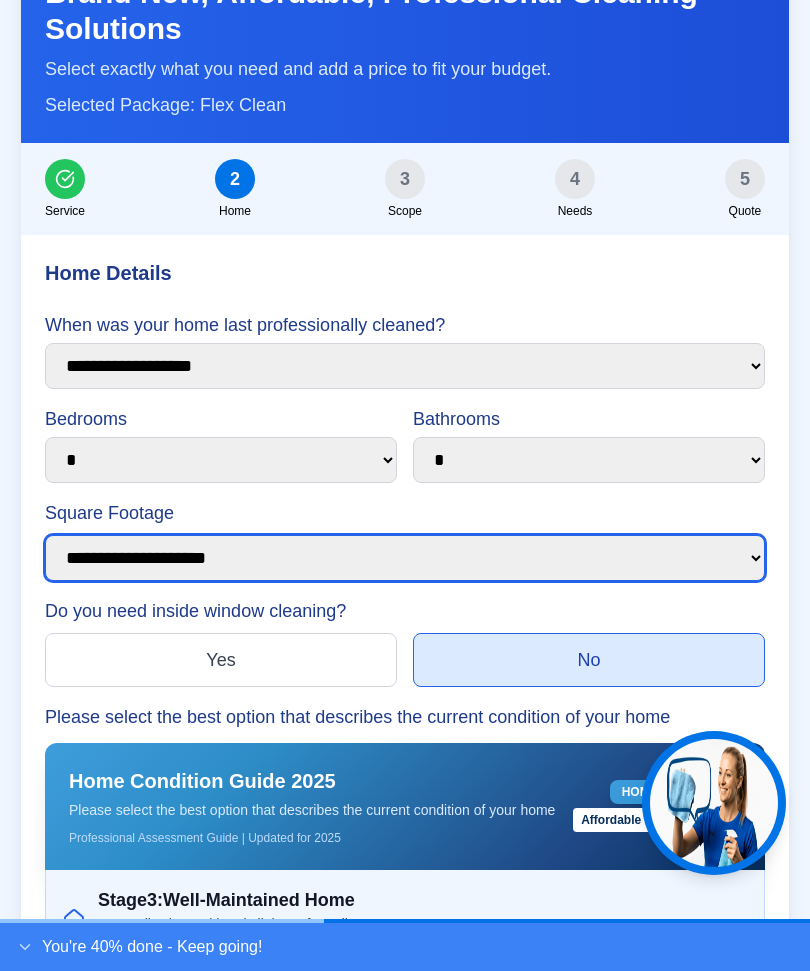 click on "**********" at bounding box center [405, 558] 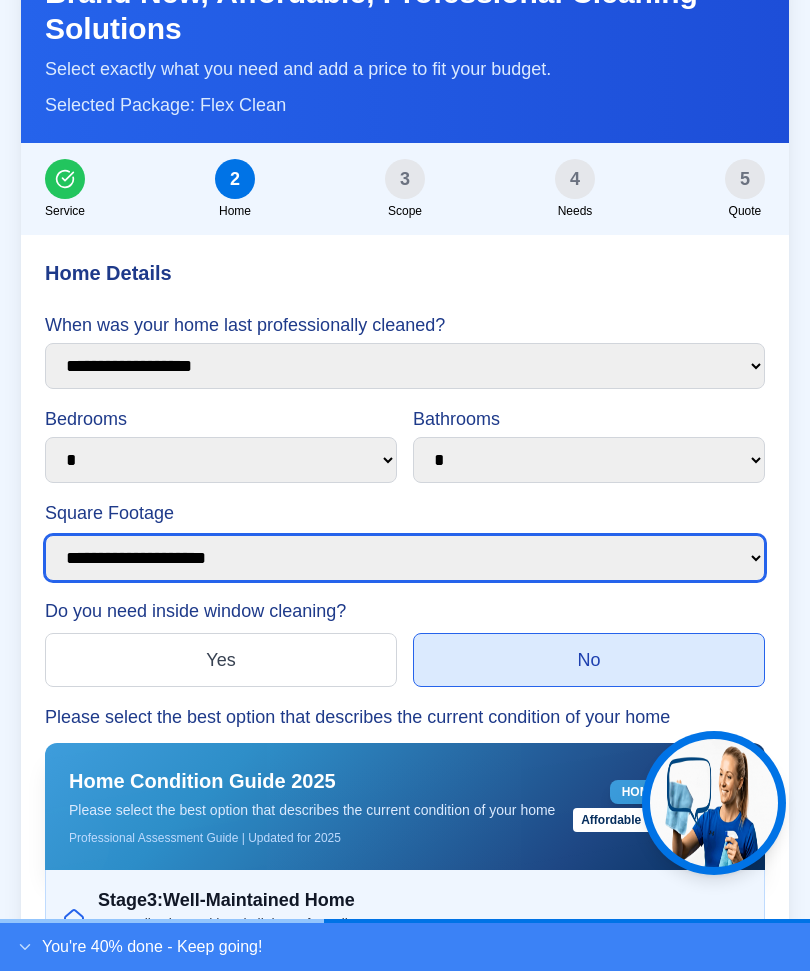 select on "**********" 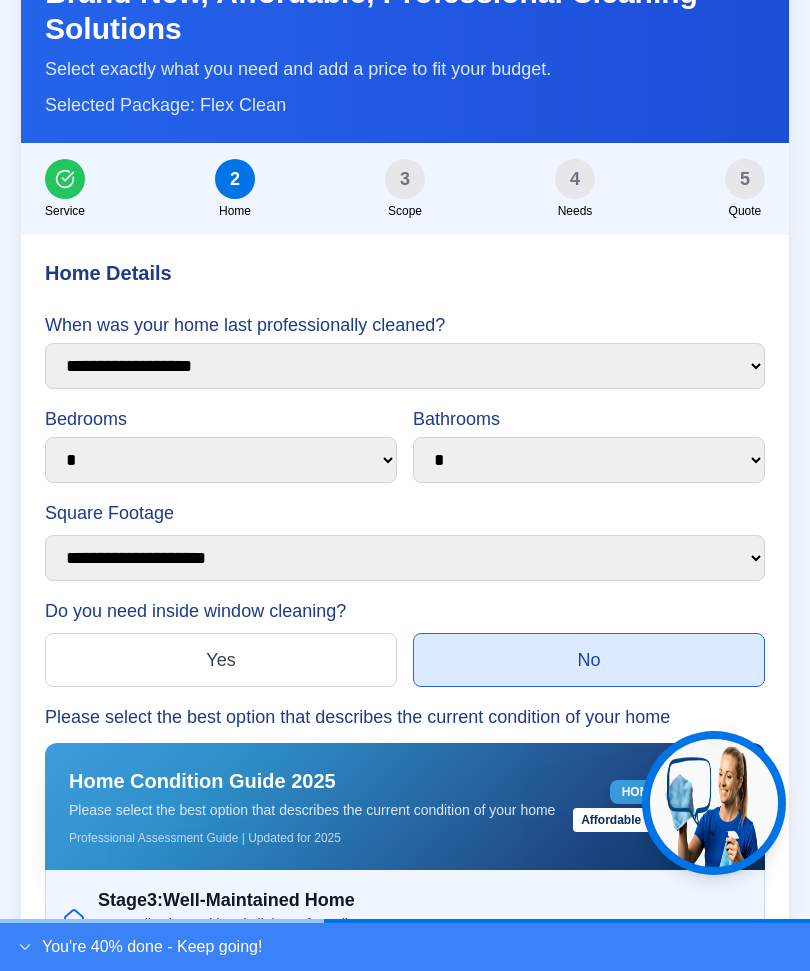 click on "No" at bounding box center (589, 660) 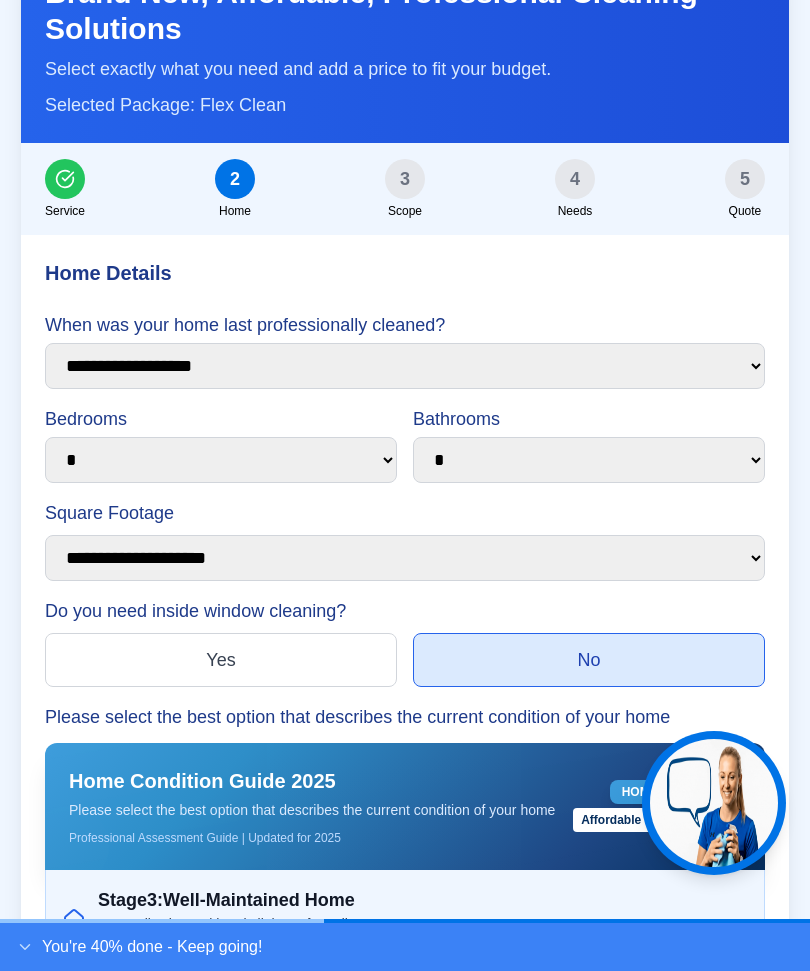 click on "No" at bounding box center (589, 660) 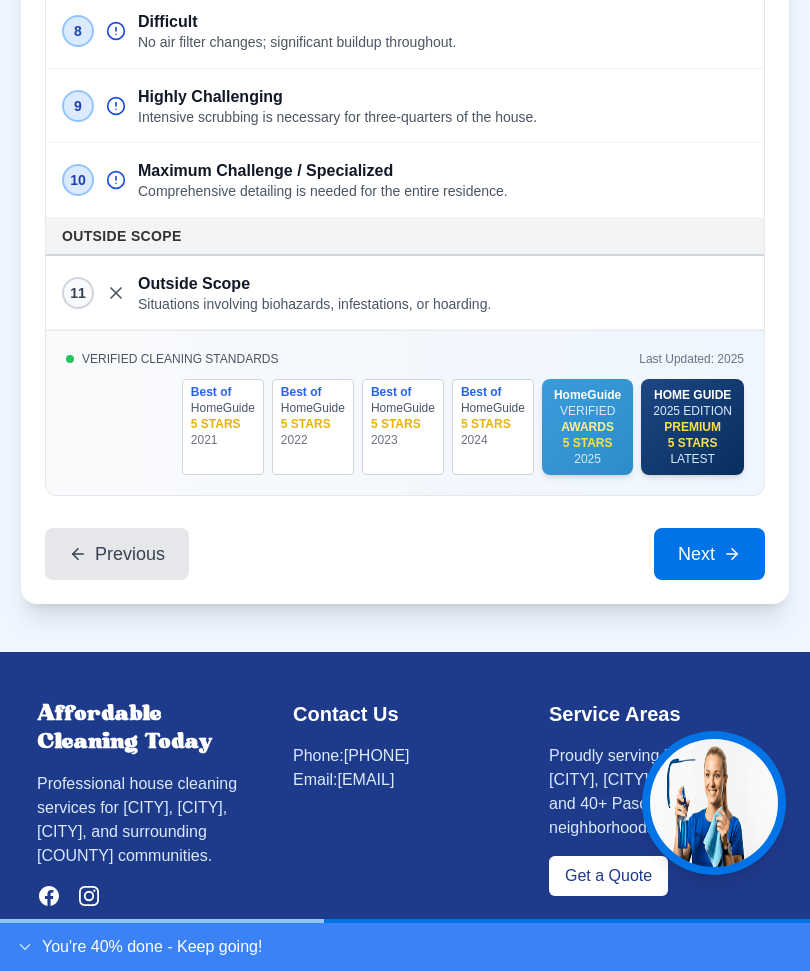 click on "Next" at bounding box center [709, 554] 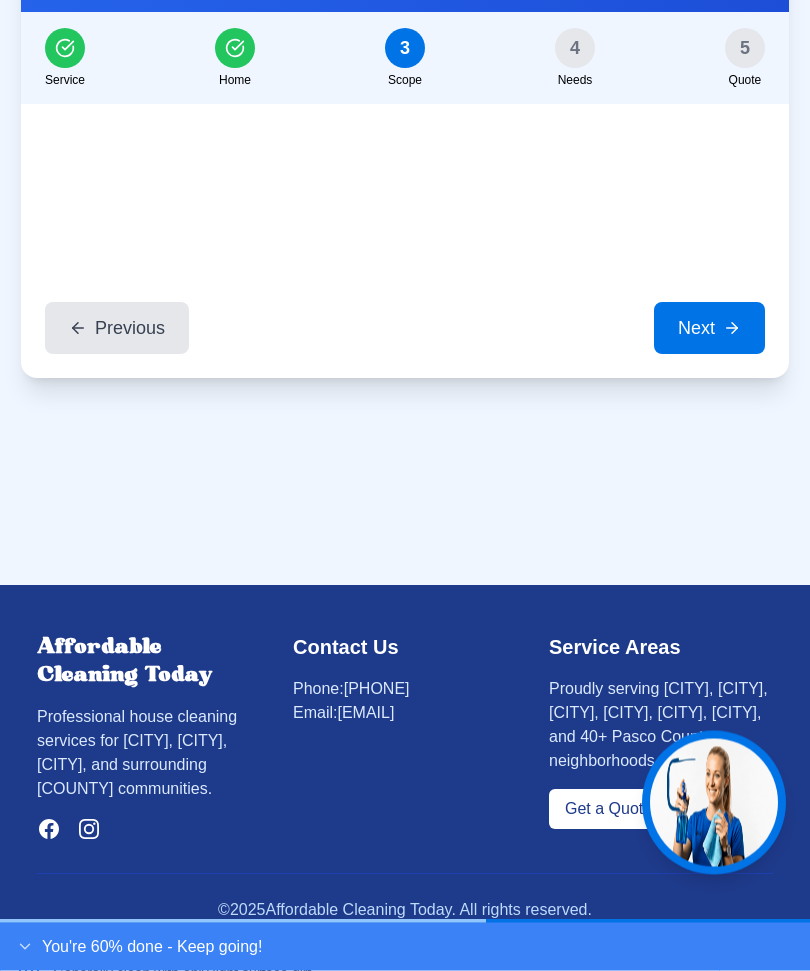 scroll, scrollTop: 7588, scrollLeft: 0, axis: vertical 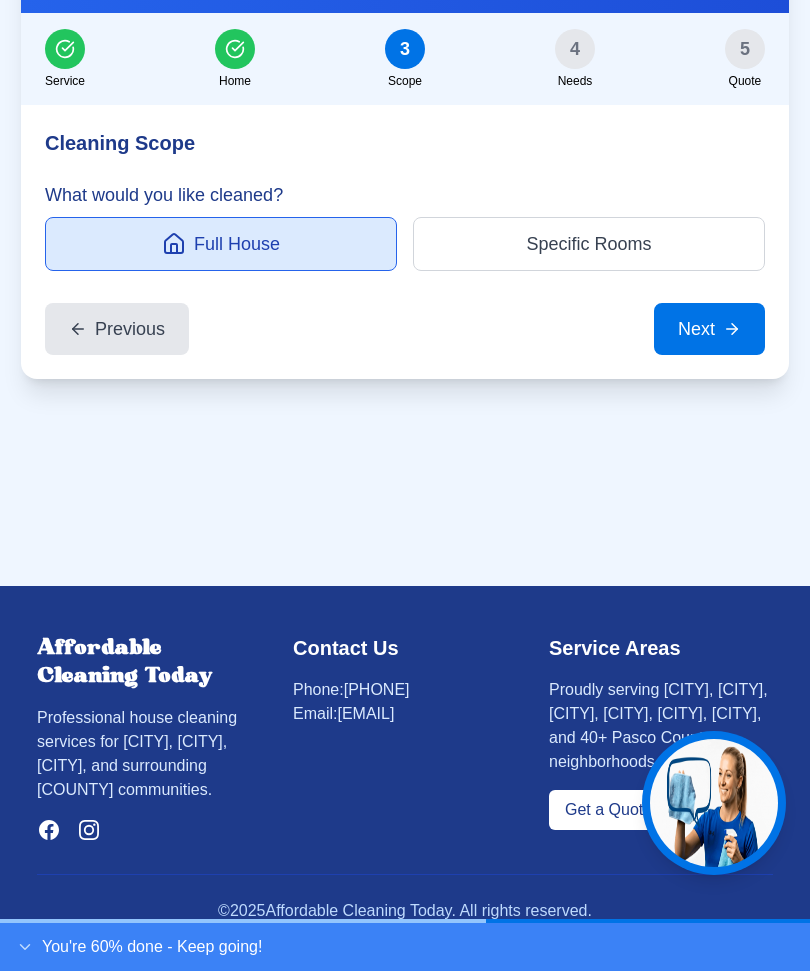 click on "Specific Rooms" at bounding box center [589, 244] 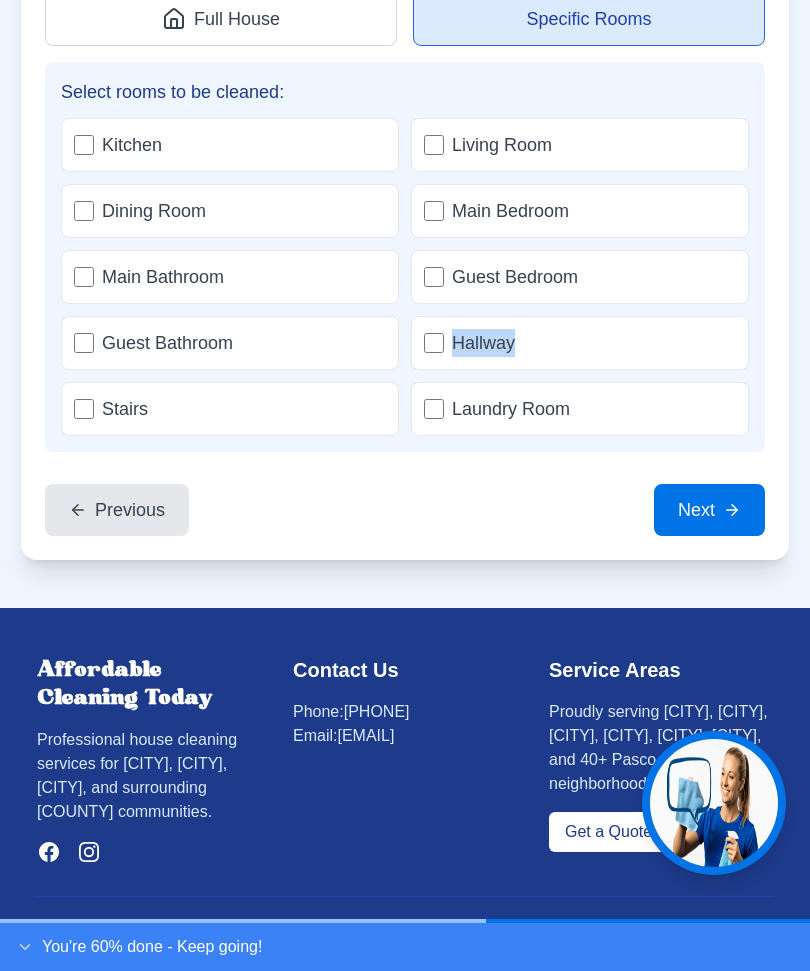 click on "Dining Room" at bounding box center (154, 211) 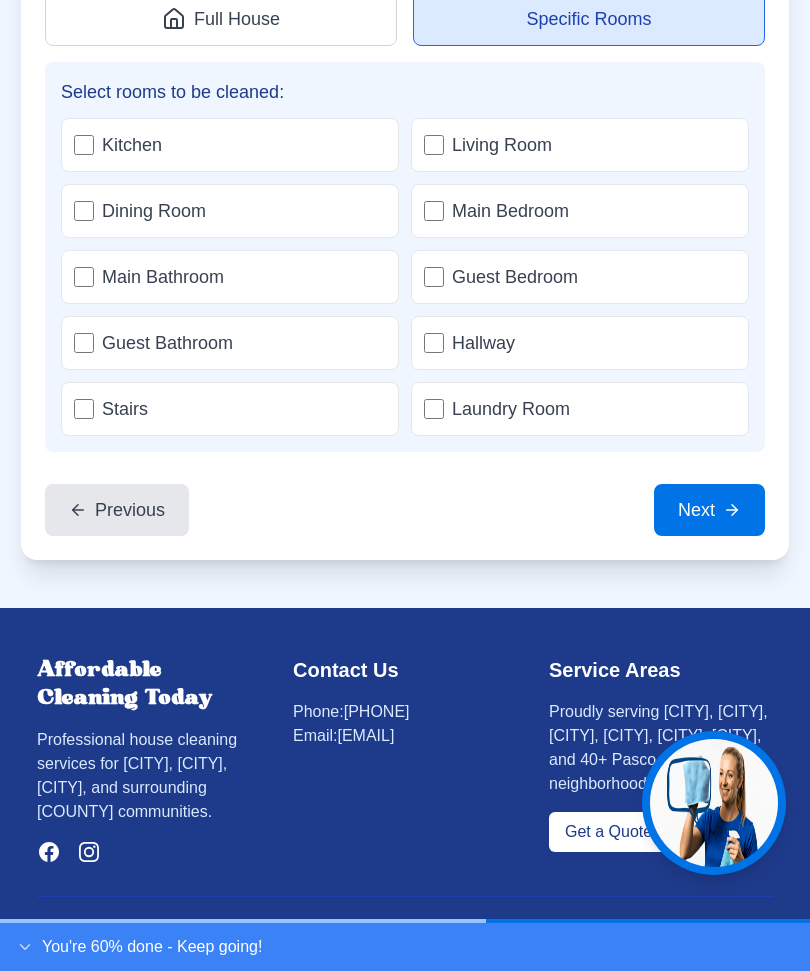 click on "Main Bathroom" at bounding box center (163, 277) 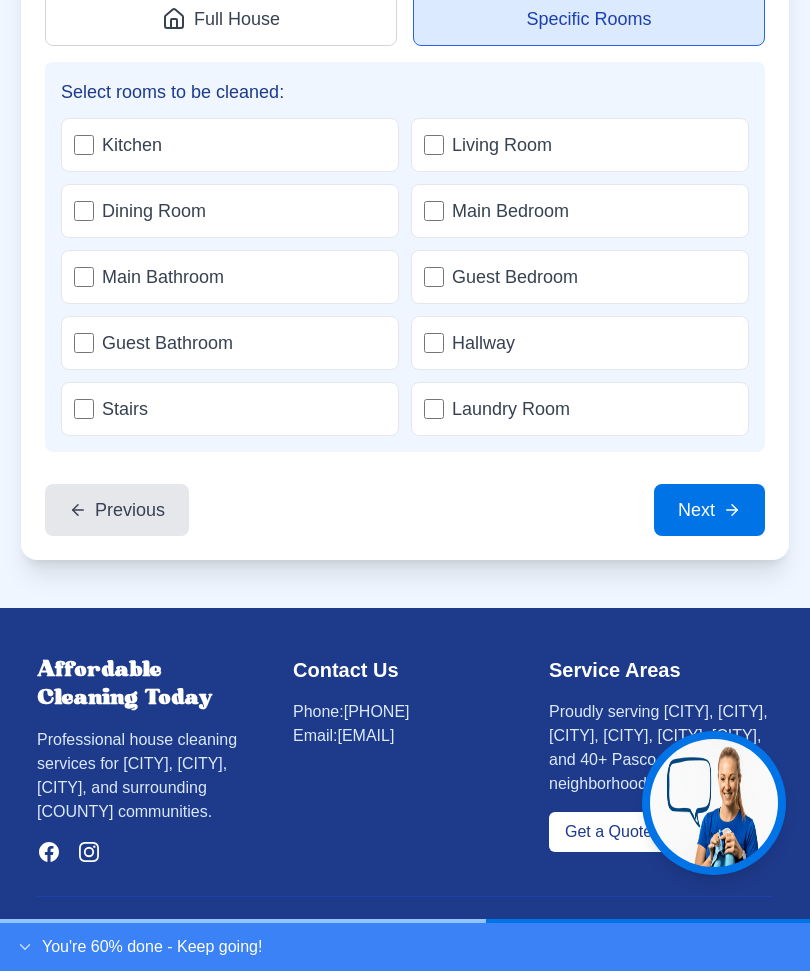 click on "Main Bedroom" at bounding box center (510, 211) 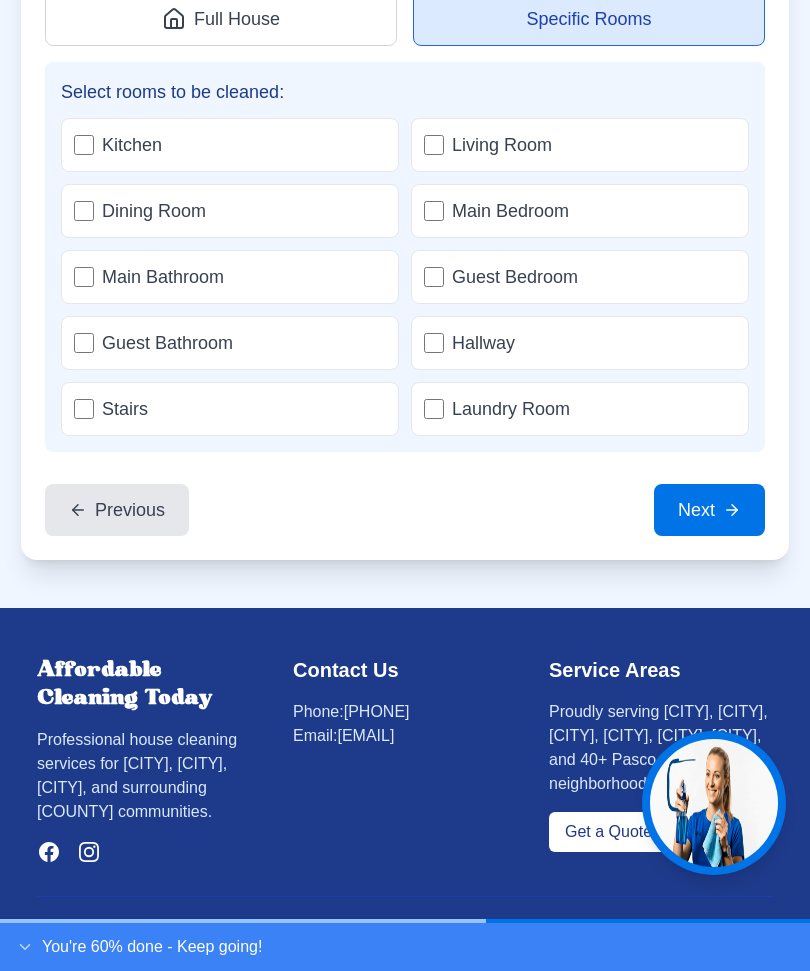 click on "Guest Bedroom" at bounding box center [515, 277] 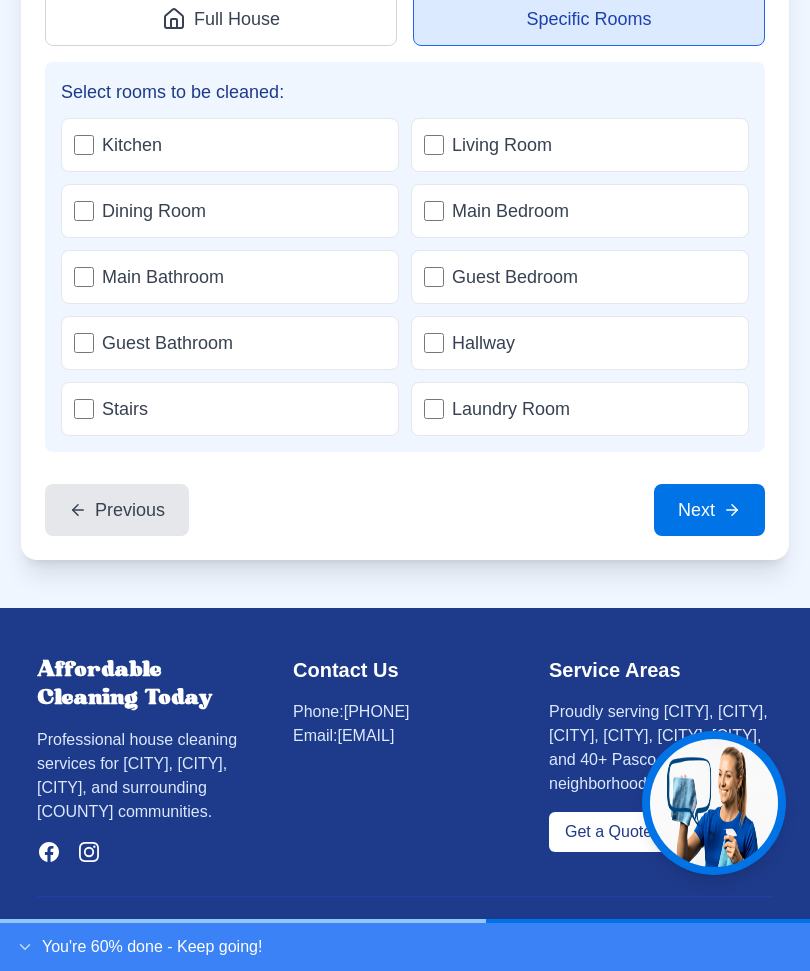 click on "Stairs" at bounding box center [230, 409] 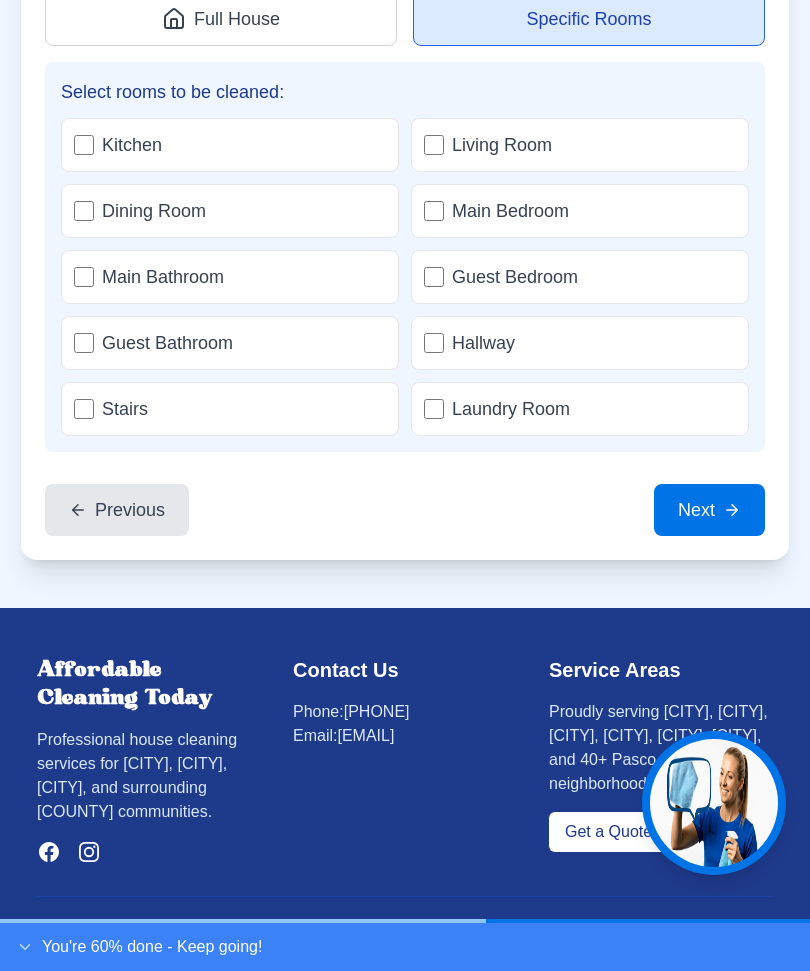 click on "Living Room" at bounding box center [502, 145] 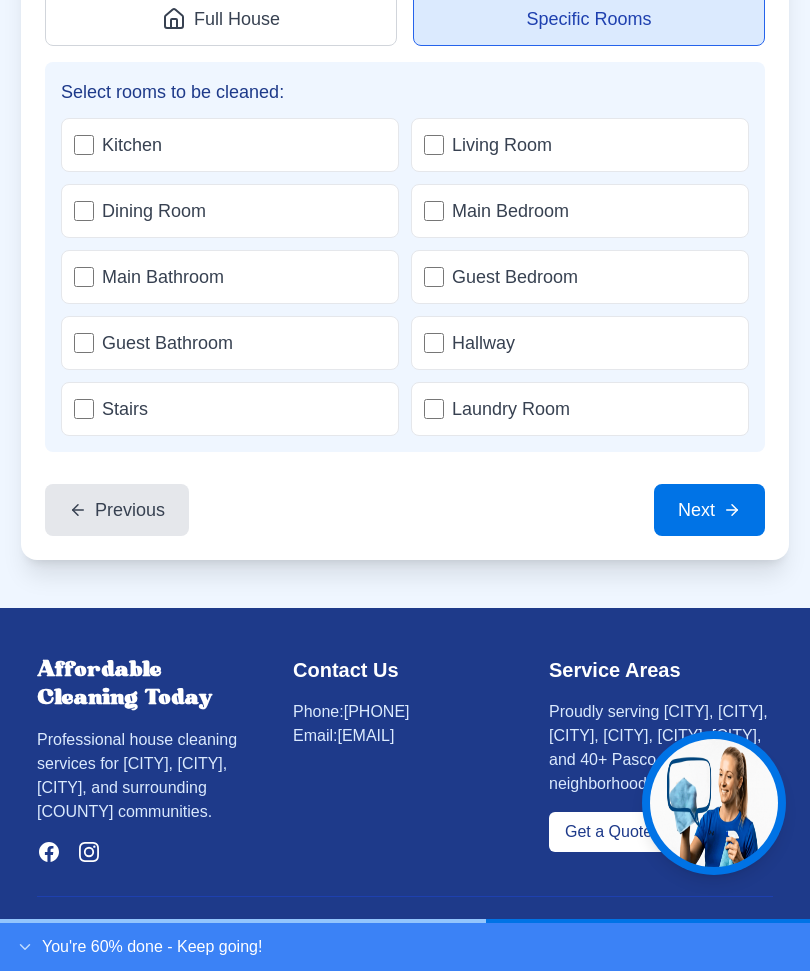click on "Next" at bounding box center (709, 510) 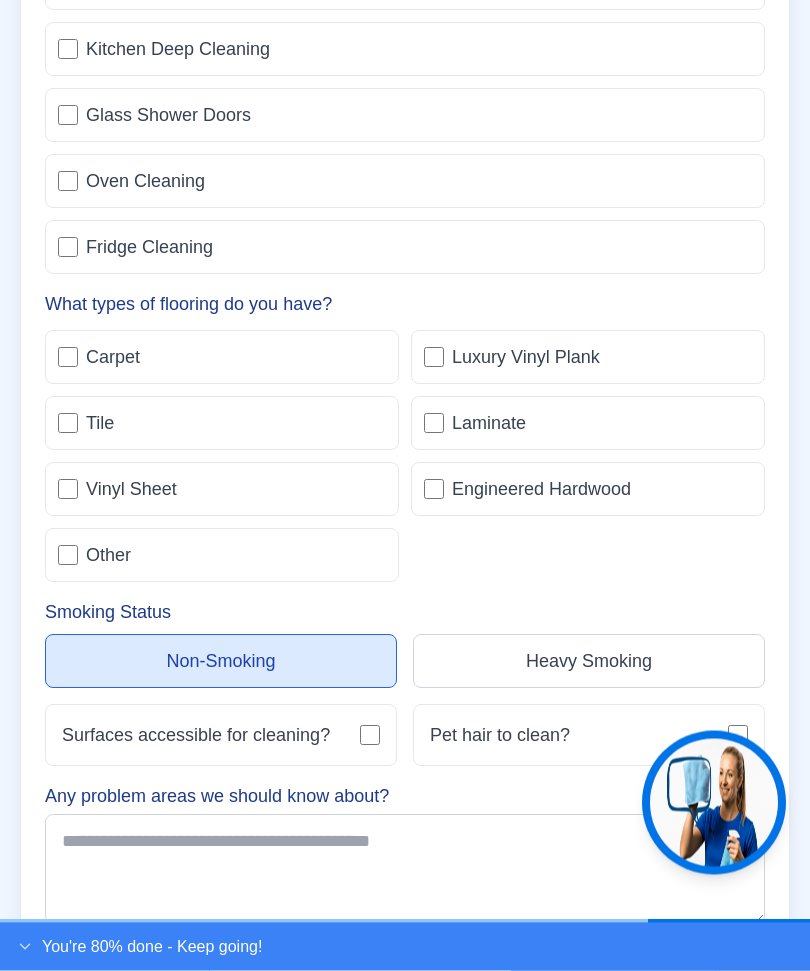 scroll, scrollTop: 7696, scrollLeft: 0, axis: vertical 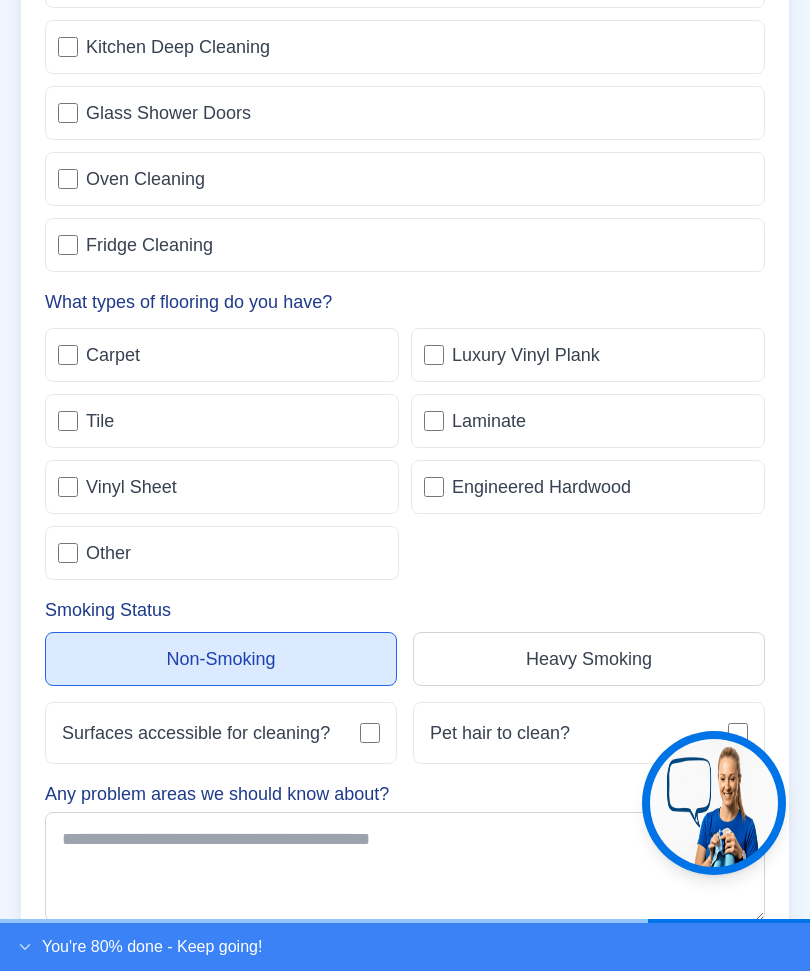 click on "Luxury Vinyl Plank" at bounding box center [526, 355] 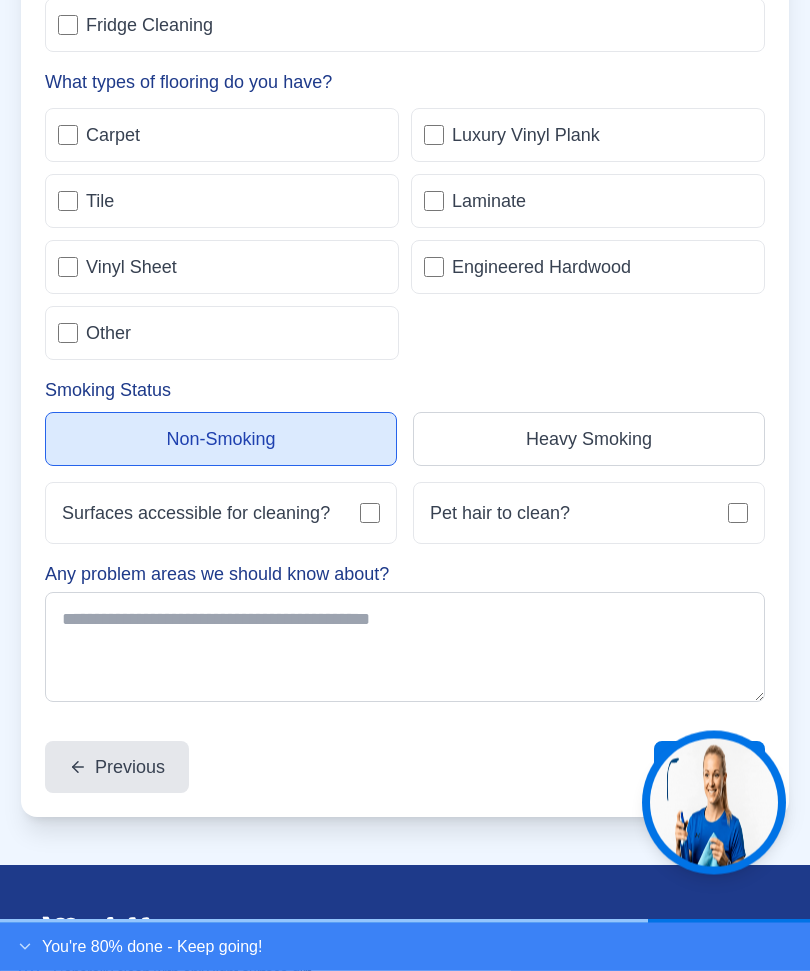 scroll, scrollTop: 7916, scrollLeft: 0, axis: vertical 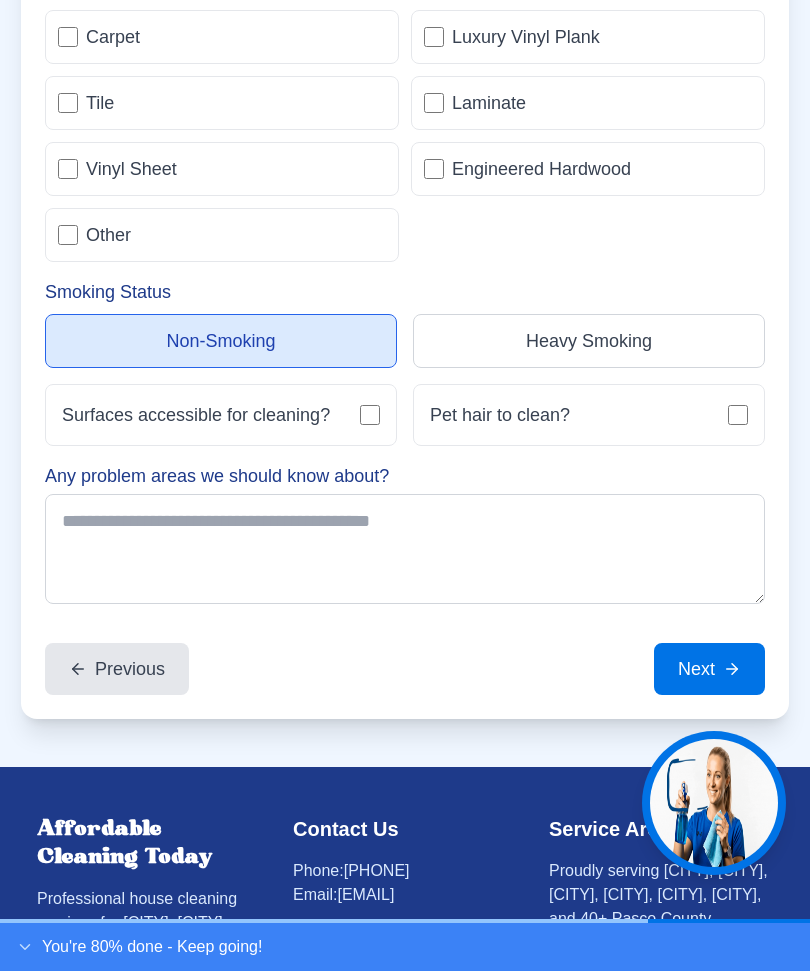 click on "Next" at bounding box center (709, 669) 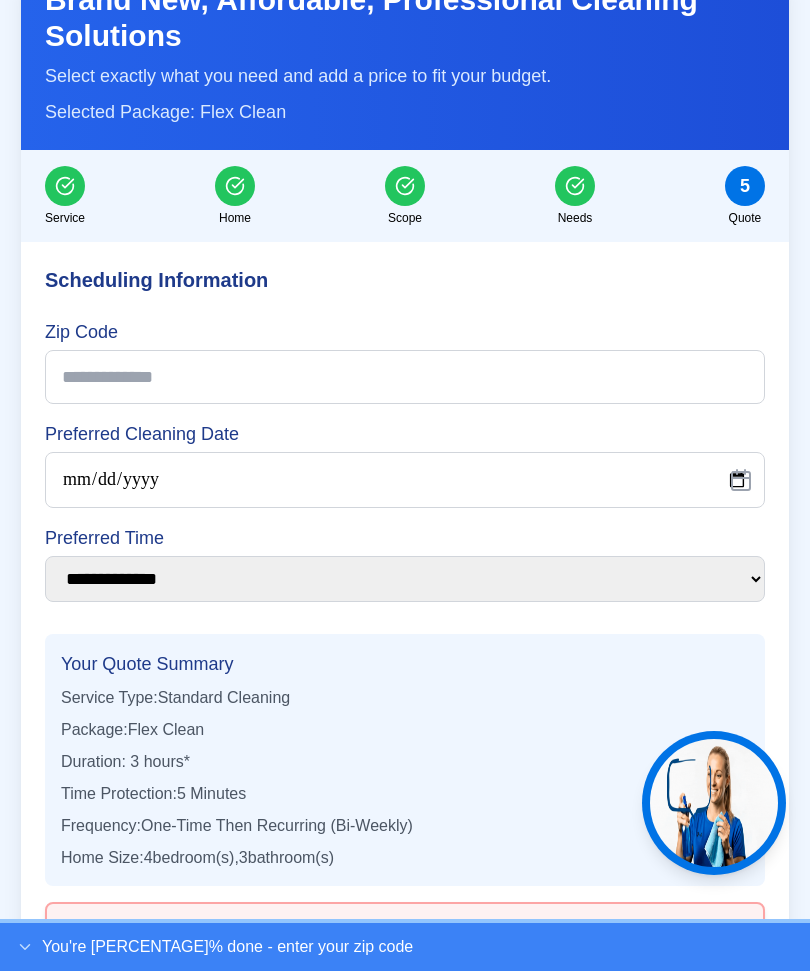 scroll, scrollTop: 7218, scrollLeft: 0, axis: vertical 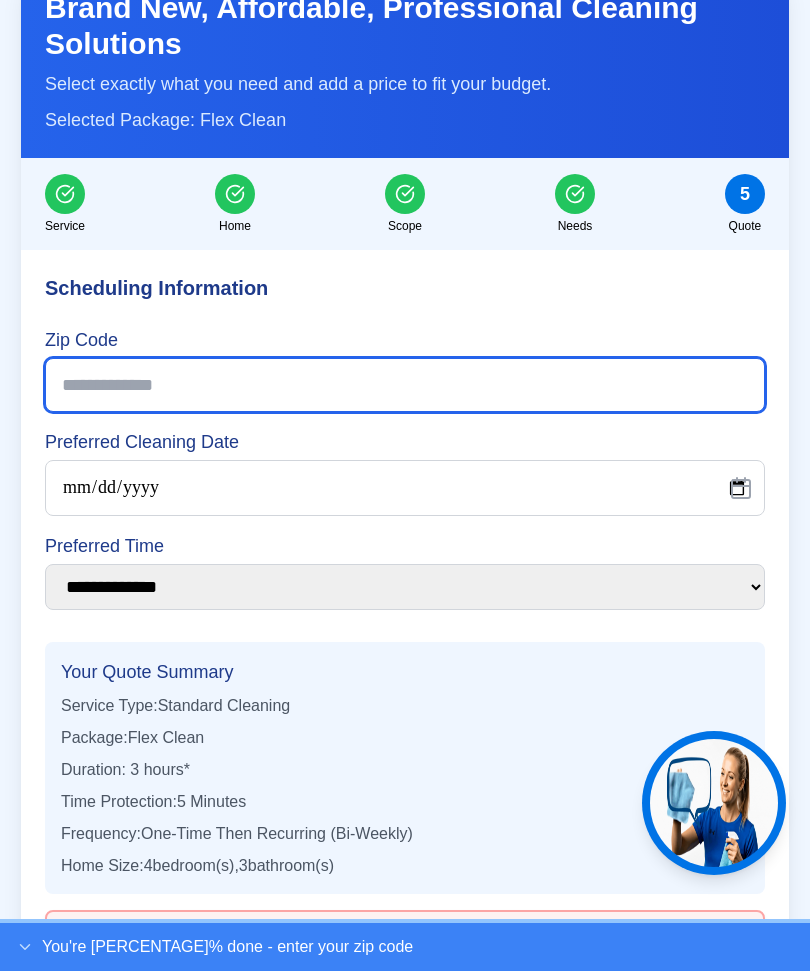 click on "Zip Code" at bounding box center [405, 385] 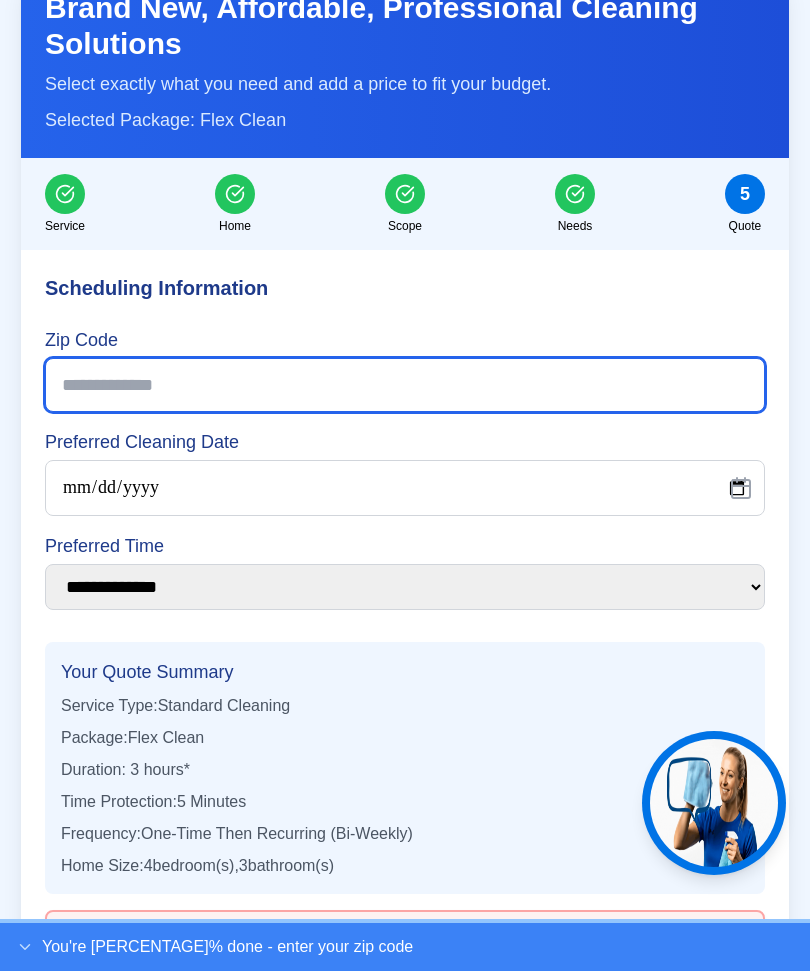 type on "*****" 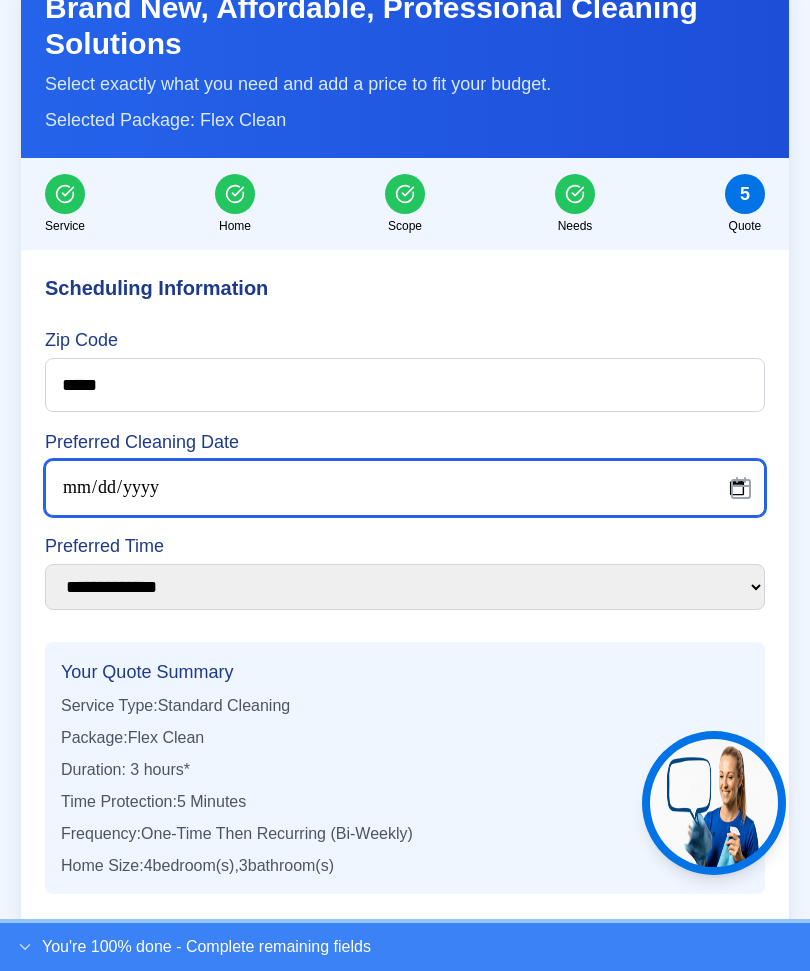 click on "Preferred Cleaning Date" at bounding box center (405, 488) 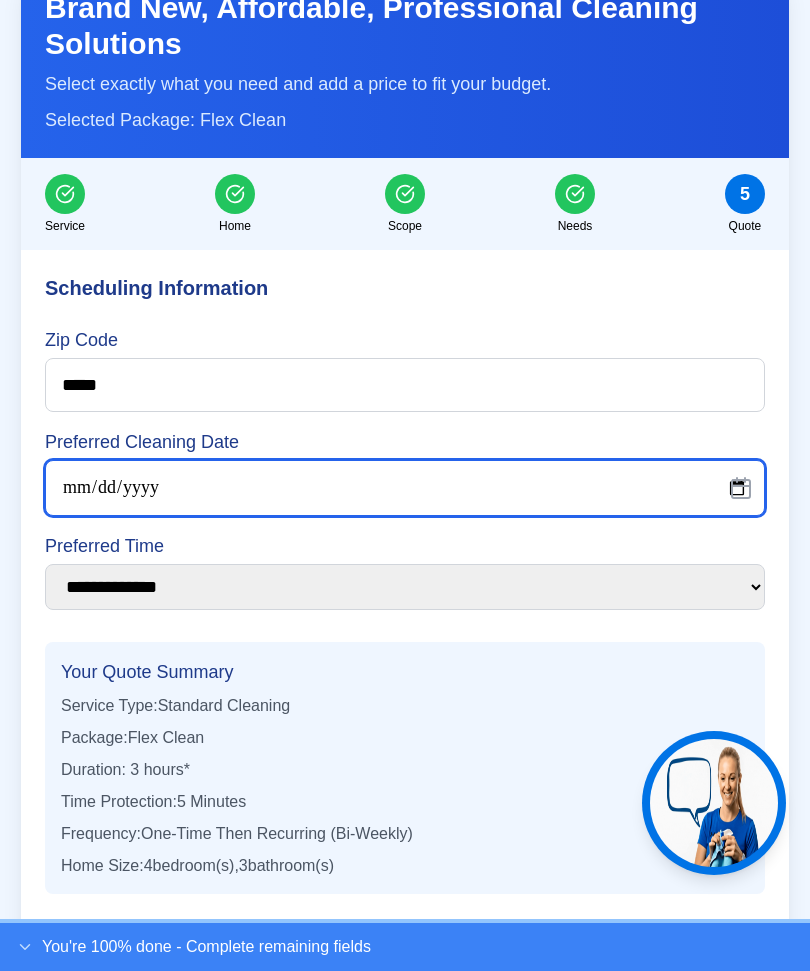 type on "**********" 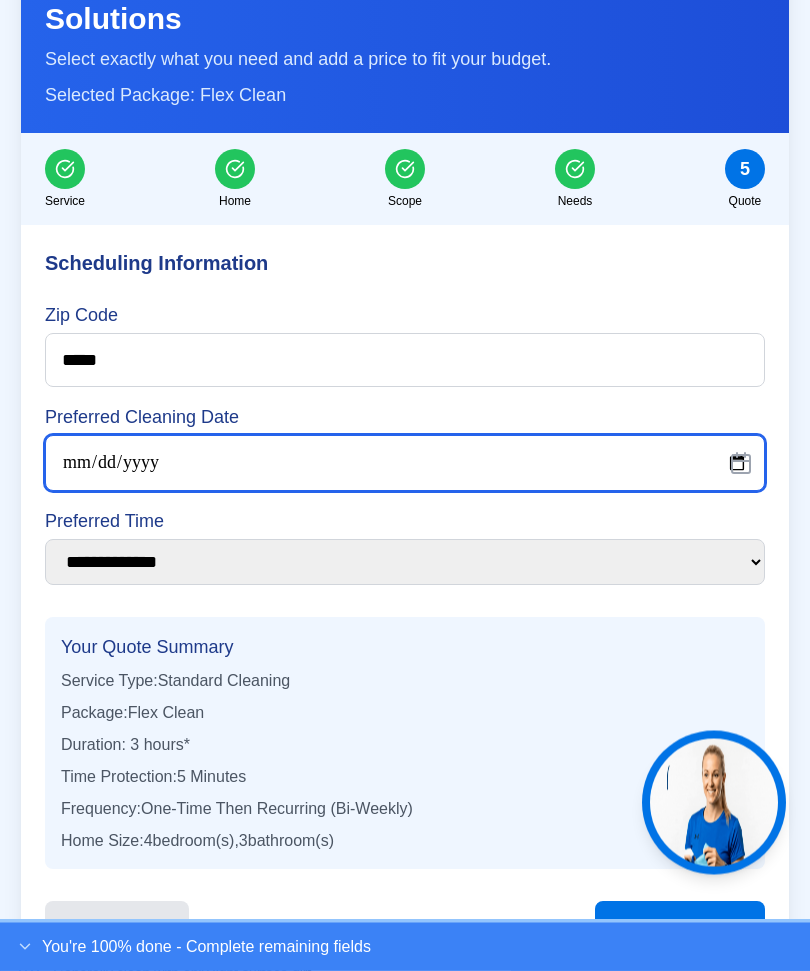 scroll, scrollTop: 7243, scrollLeft: 0, axis: vertical 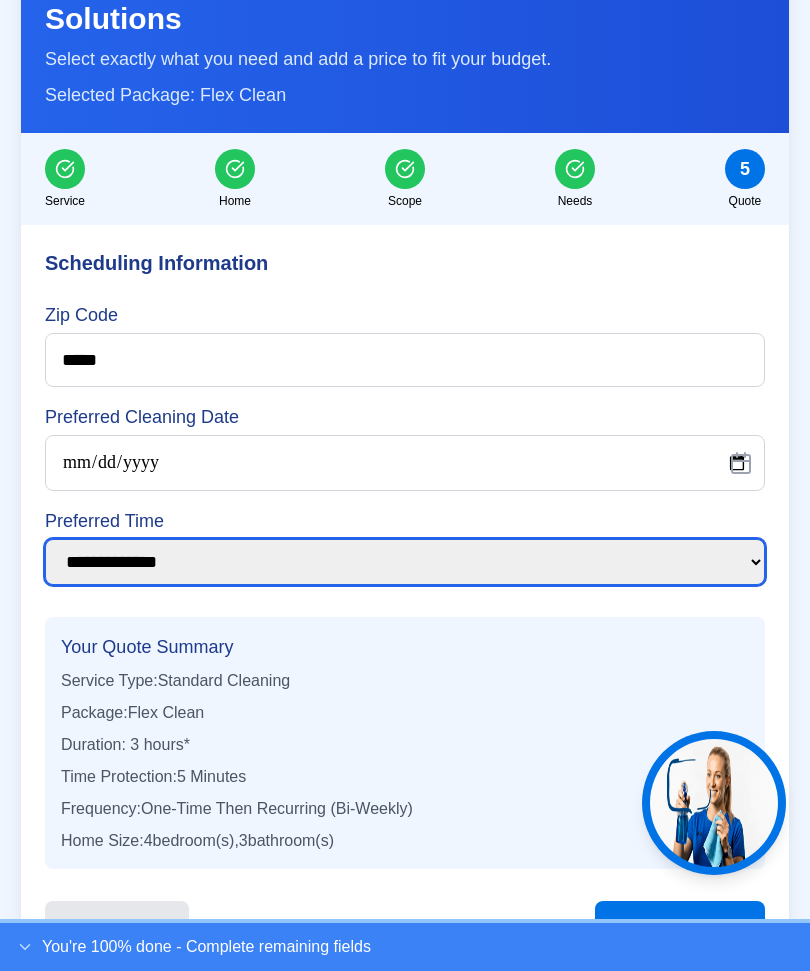 click on "**********" at bounding box center (405, 562) 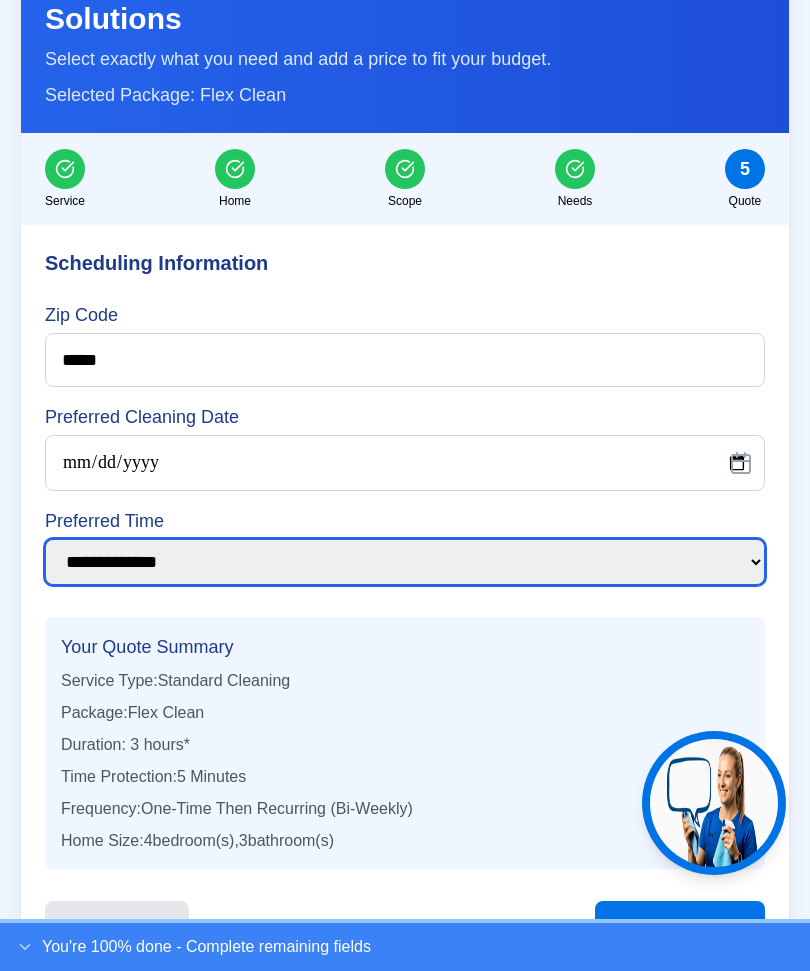 select on "****" 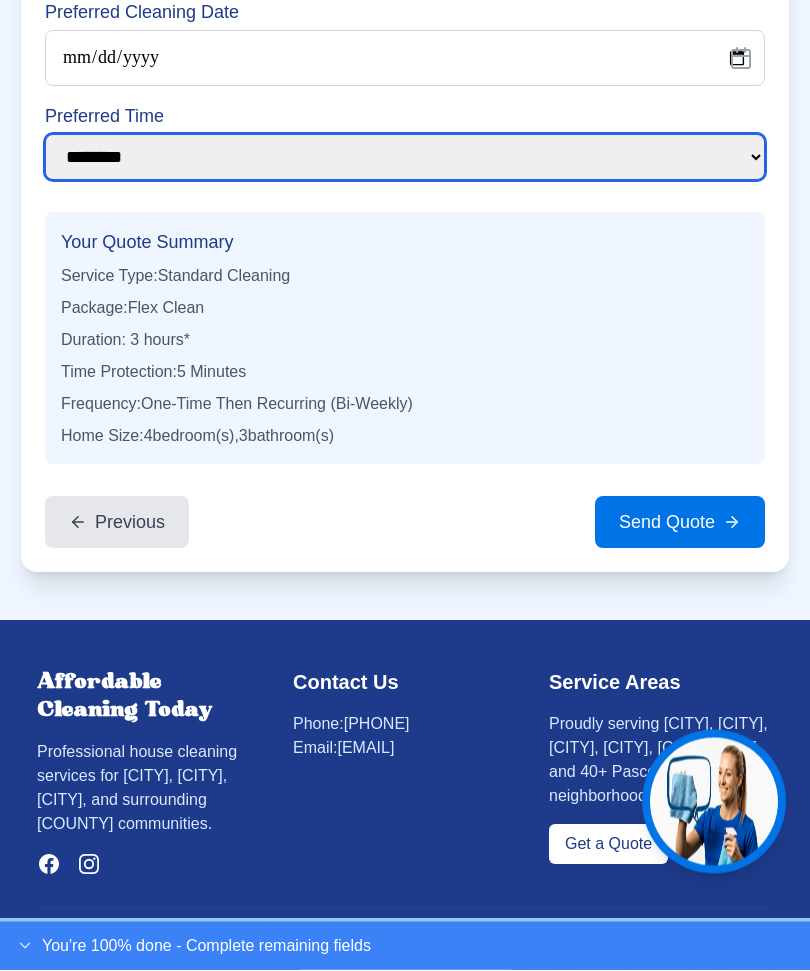 scroll, scrollTop: 7646, scrollLeft: 0, axis: vertical 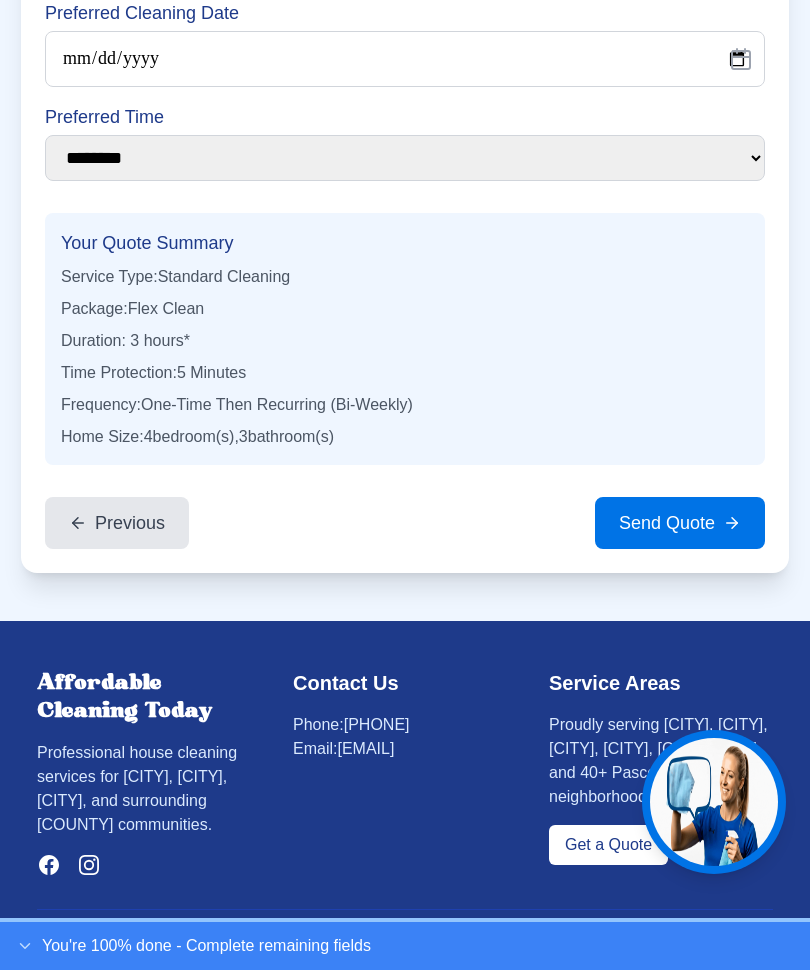 click on "Send Quote" at bounding box center [680, 524] 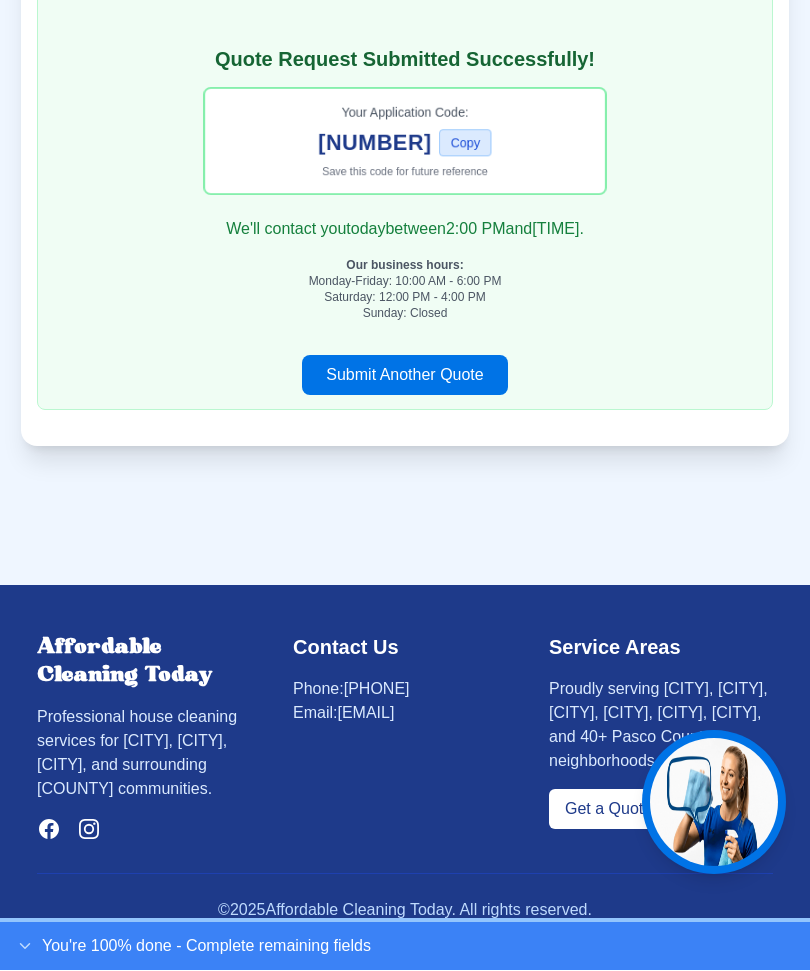 scroll, scrollTop: 7588, scrollLeft: 0, axis: vertical 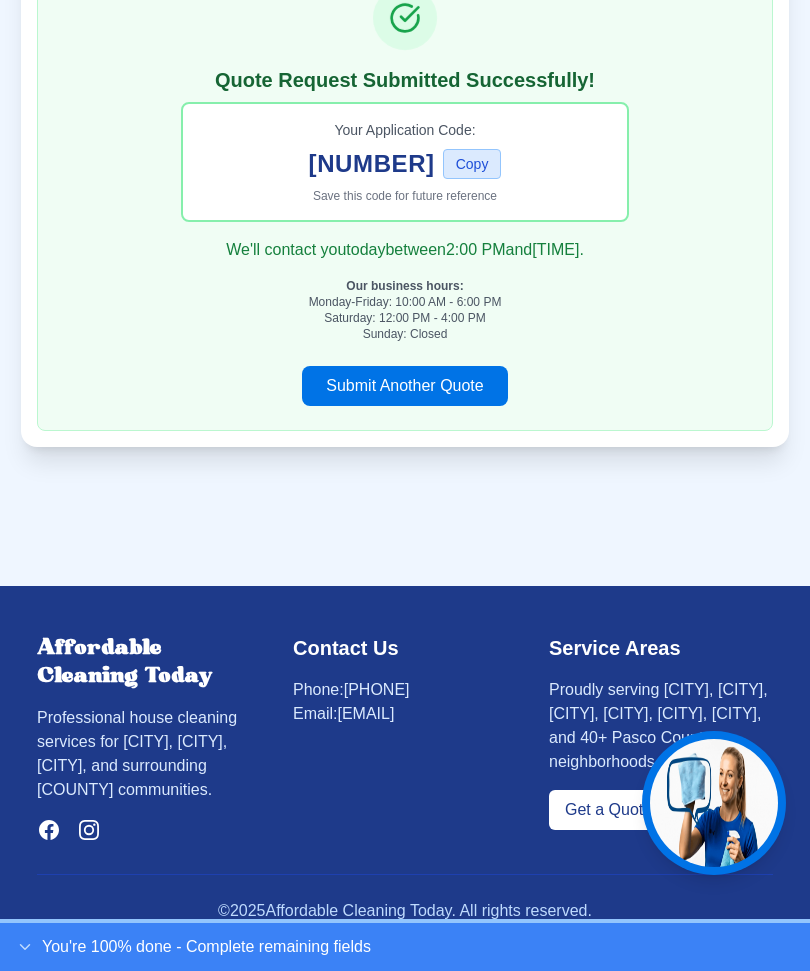 click on "Step  5  of 5 100 % Brand New, Affordable, Professional Cleaning Solutions Select exactly what you need and add a price to fit your budget. Selected Package: Flex Clean Quote Request Submitted Successfully! Your Application Code: [NUMBER] Copy Save this code for future reference We'll contact you  today  between  [TIME]  and  [TIME] . Our business hours: Monday-Friday: [TIME] - [TIME] Saturday: [TIME] - [TIME] Sunday: Closed Submit Another Quote" at bounding box center [405, 100] 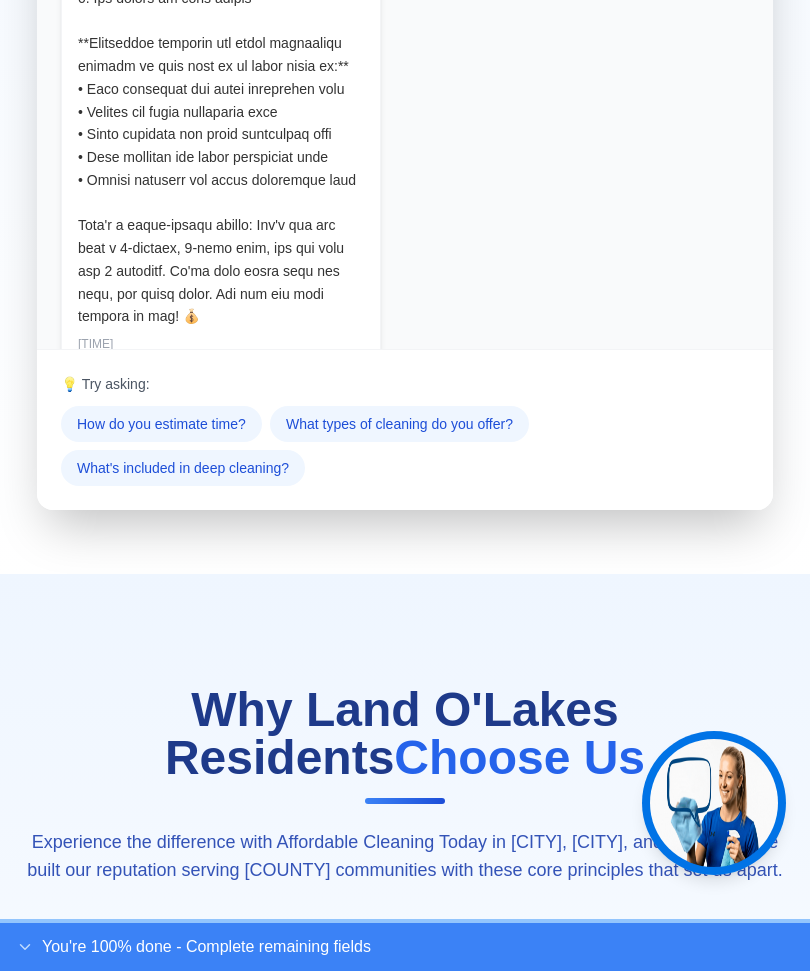 scroll, scrollTop: 2186, scrollLeft: 0, axis: vertical 